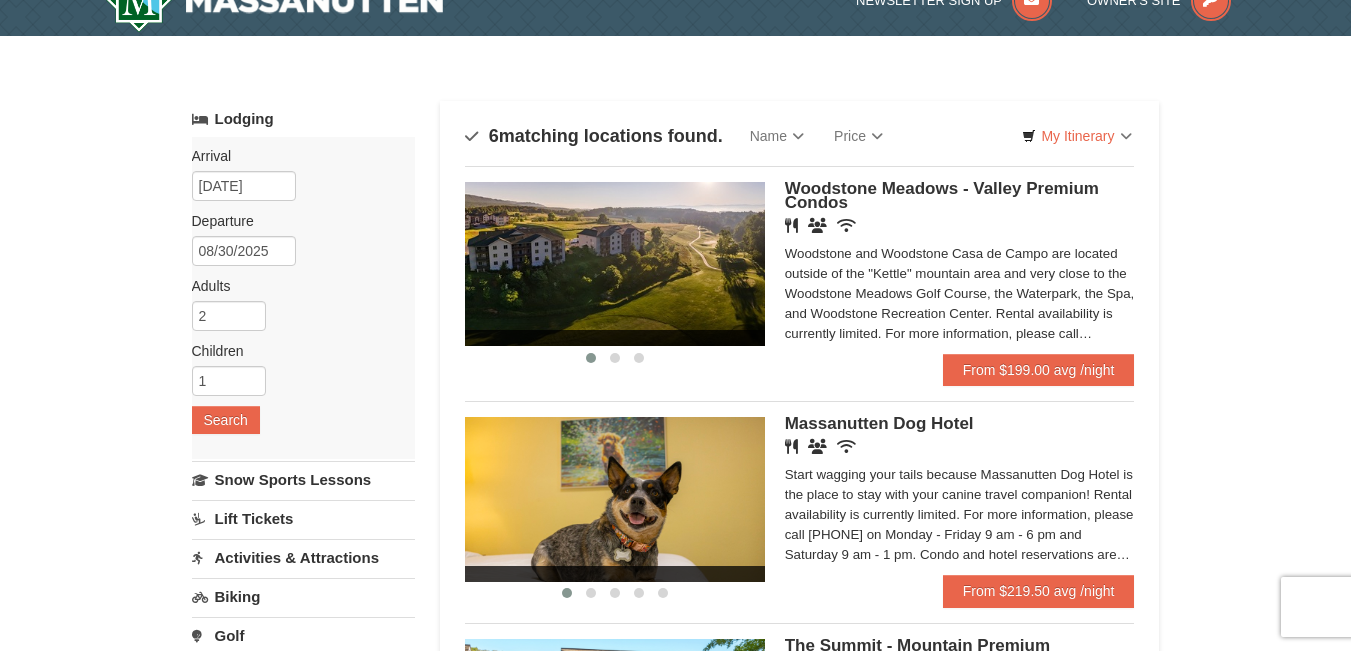 scroll, scrollTop: 34, scrollLeft: 0, axis: vertical 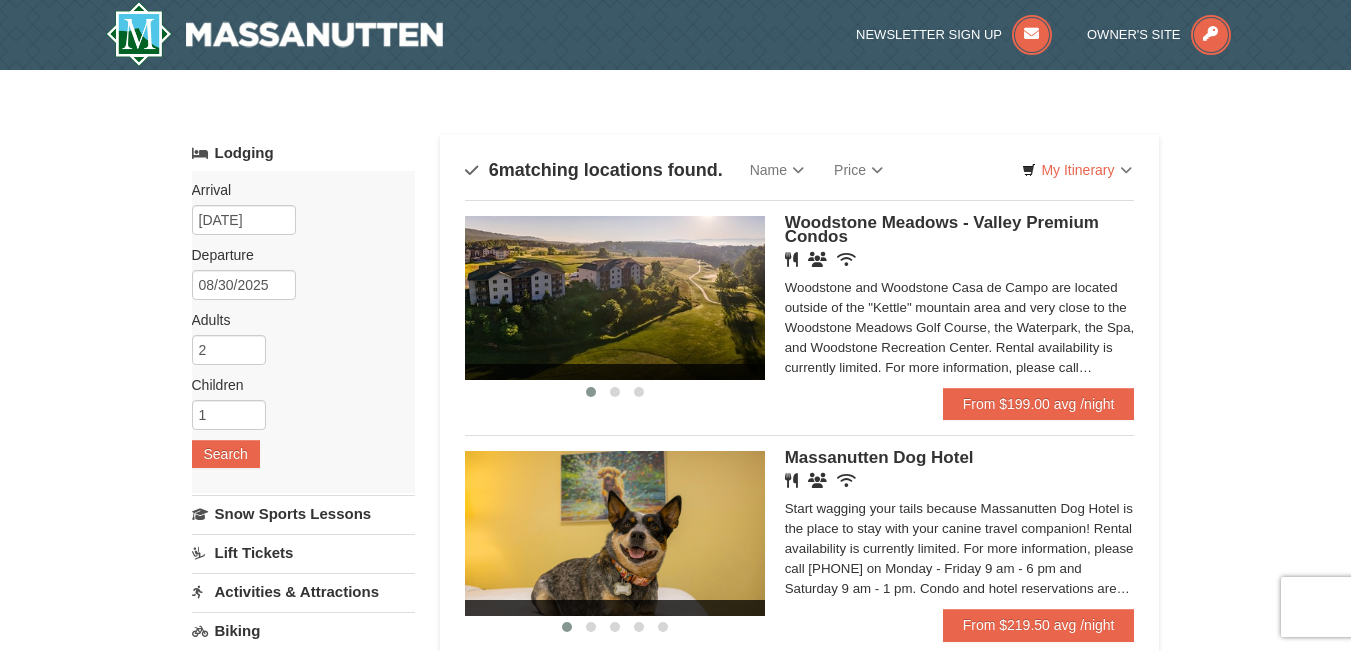 click on "Browser Not Supported
We notice you are using a browser which will not provide the best experience. We recommend using newer versions Chrome, Firefox, and Edge.
Chrome
Firefox
Edge
Safari
Select your preferred browser above to download.
Continue Anyway
Skip to Main Content
Skip to Main Content
Newsletter Sign Up
Owner's Site
×" at bounding box center (675, 1055) 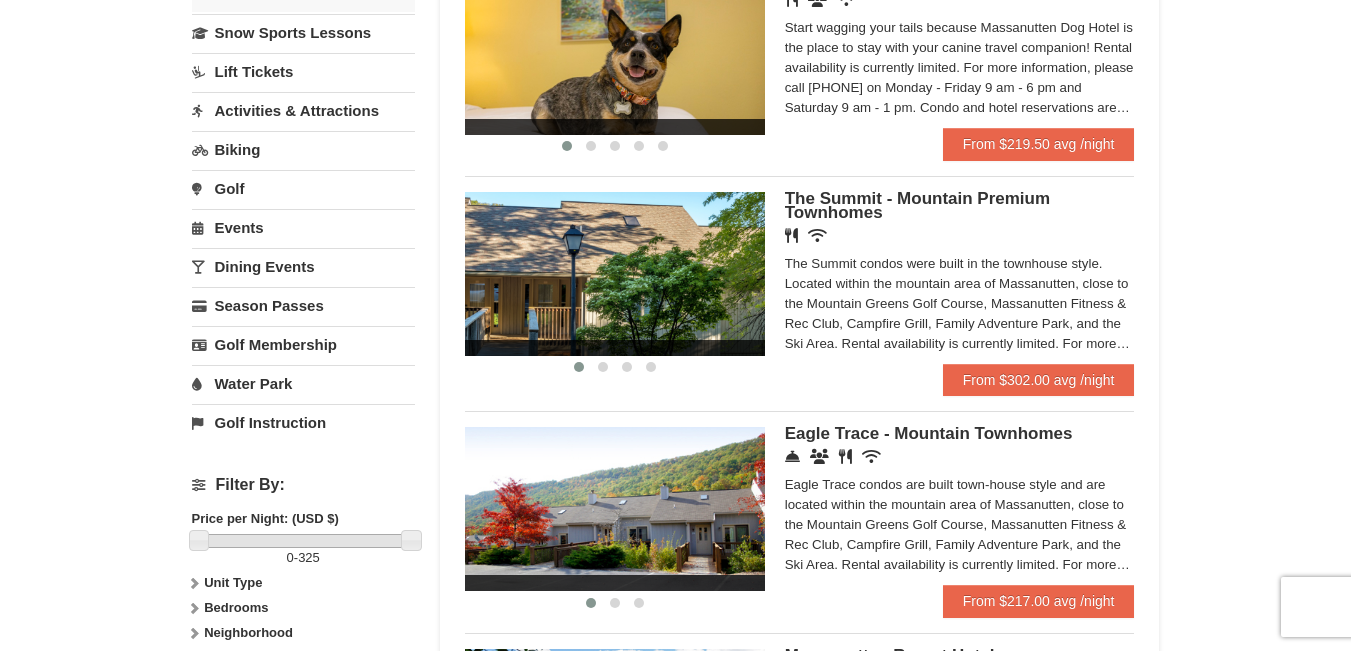 scroll, scrollTop: 388, scrollLeft: 0, axis: vertical 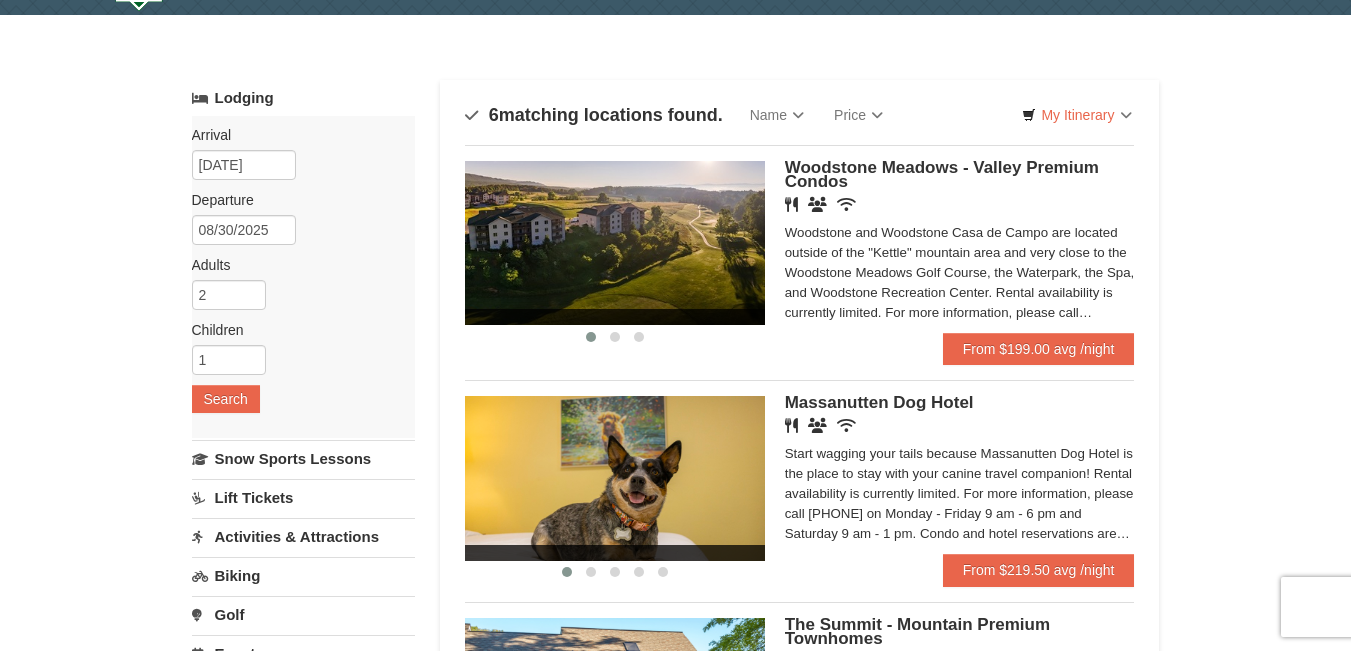 click on "Woodstone Meadows - Valley Premium Condos" at bounding box center [942, 174] 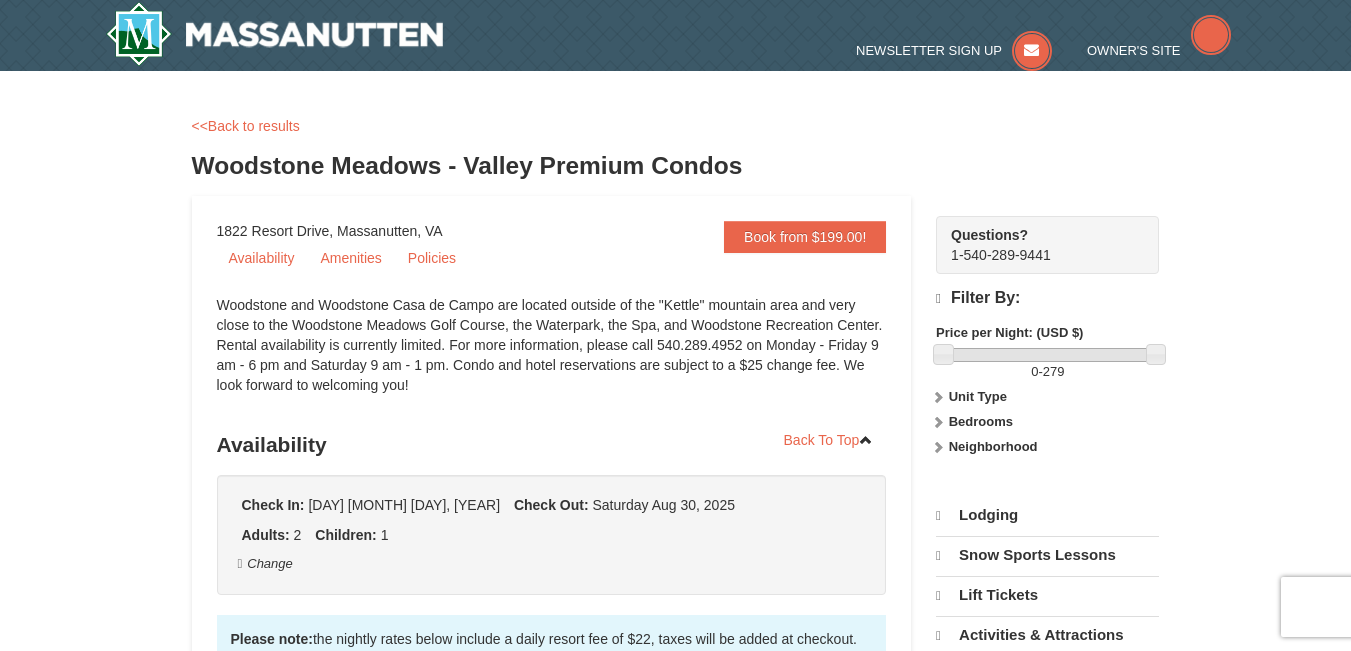 scroll, scrollTop: 0, scrollLeft: 0, axis: both 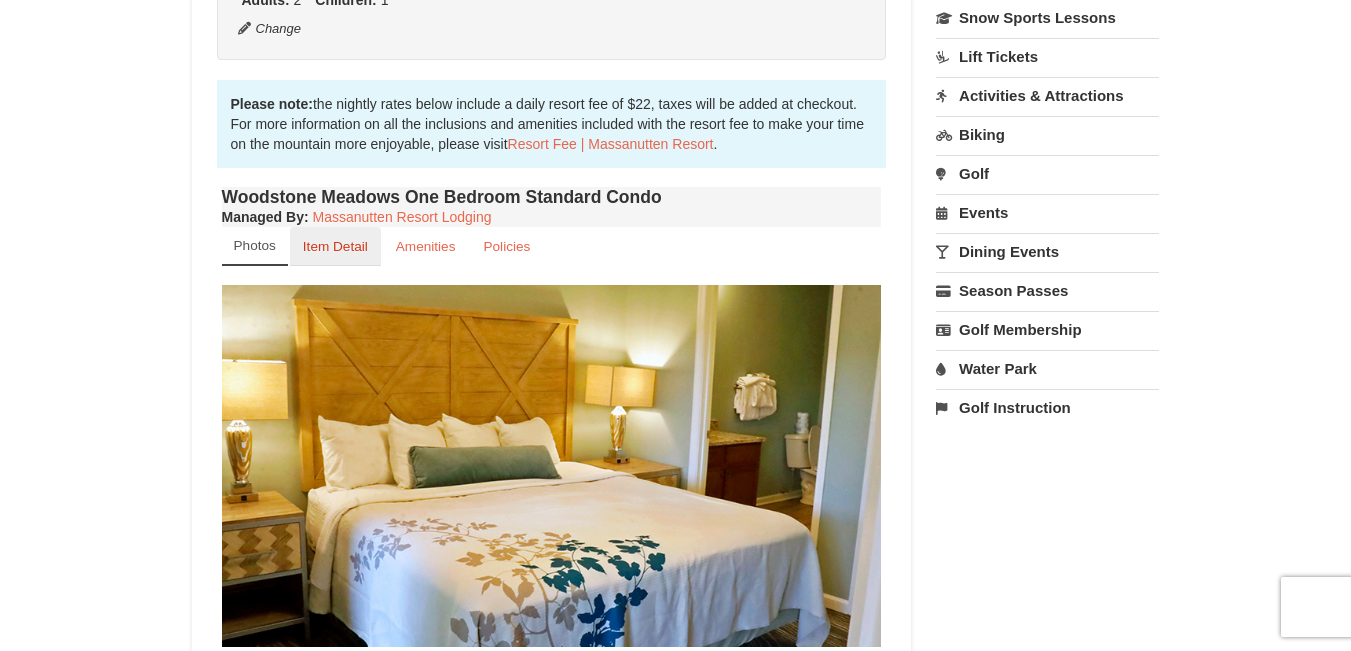 click on "Item Detail" at bounding box center [335, 246] 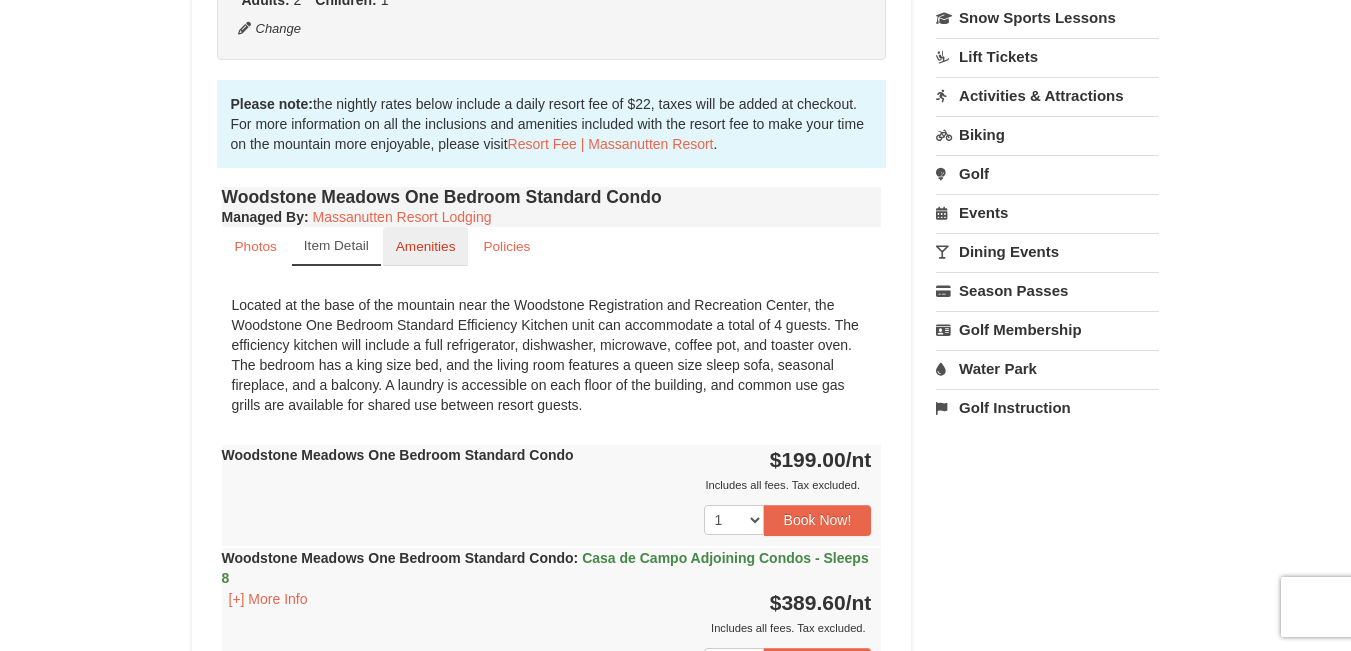 click on "Amenities" at bounding box center [426, 246] 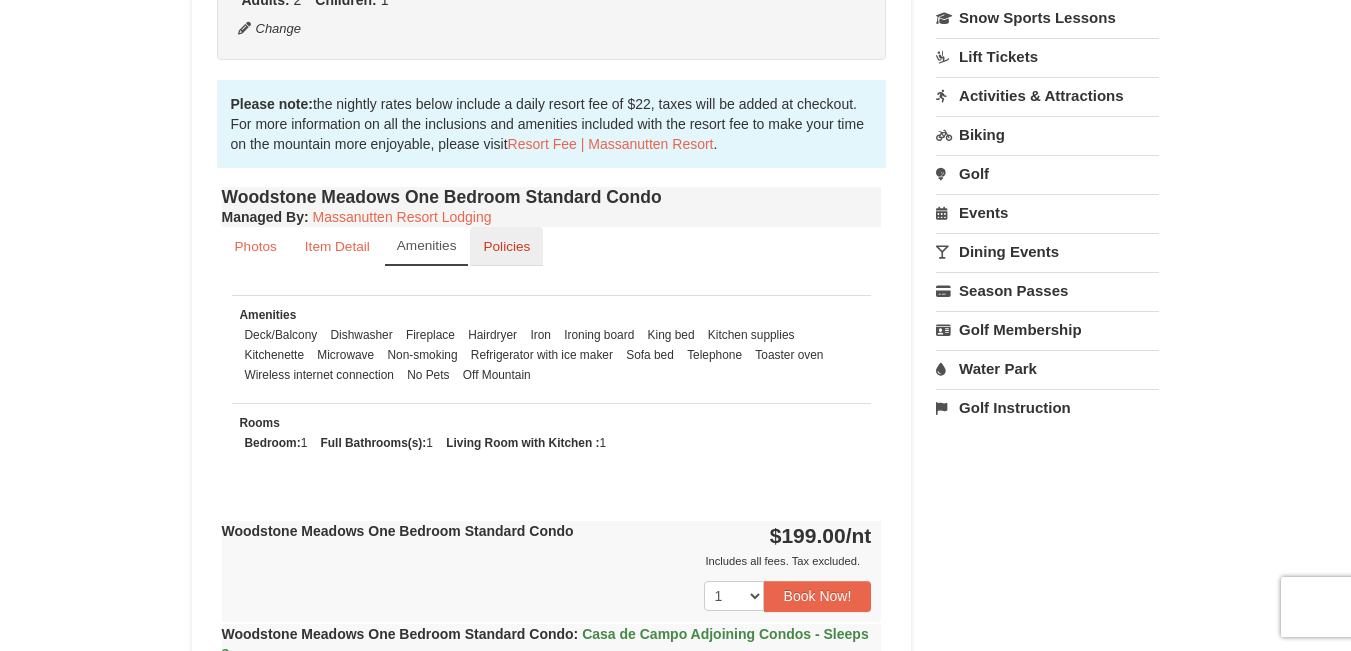 click on "Policies" at bounding box center (506, 246) 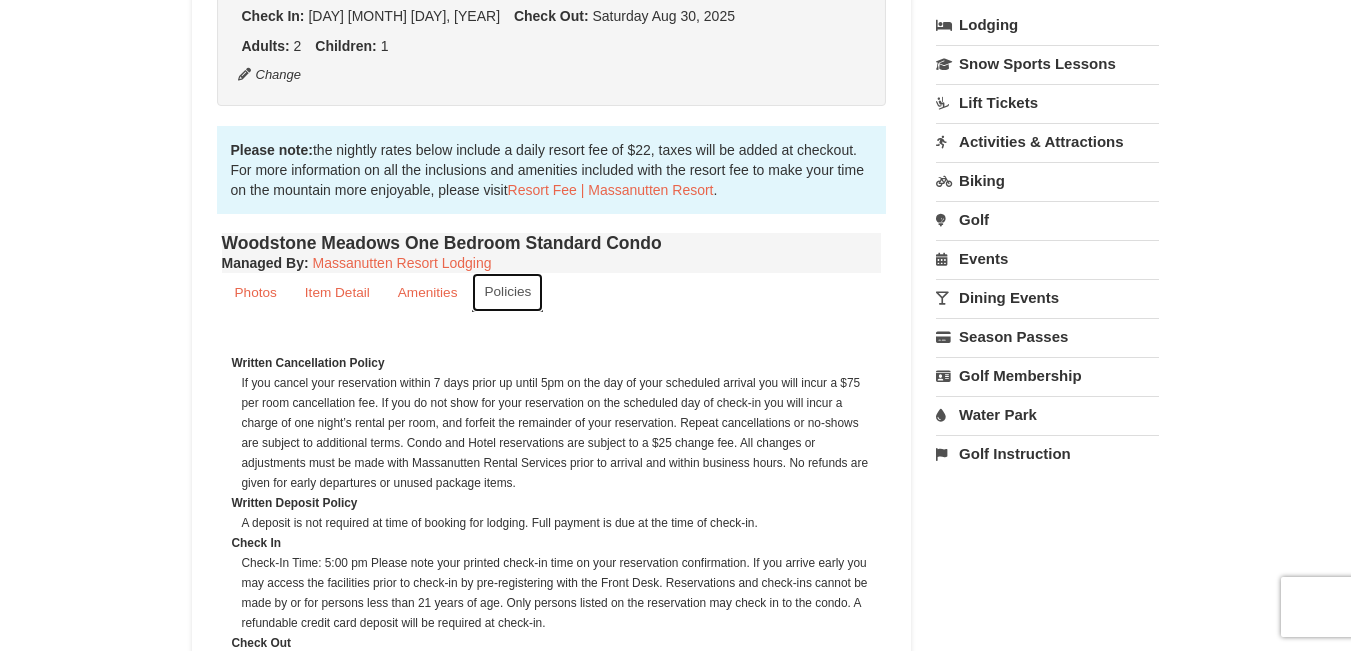 scroll, scrollTop: 418, scrollLeft: 0, axis: vertical 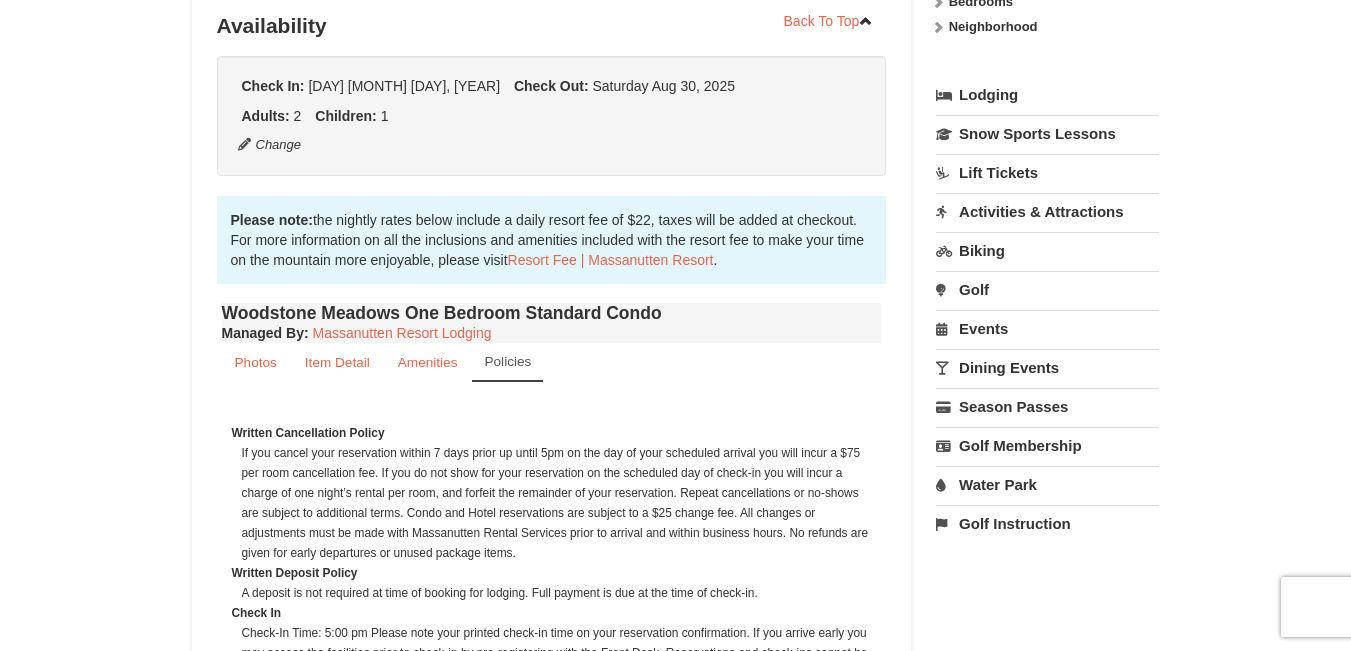 click on "Golf" at bounding box center [1047, 289] 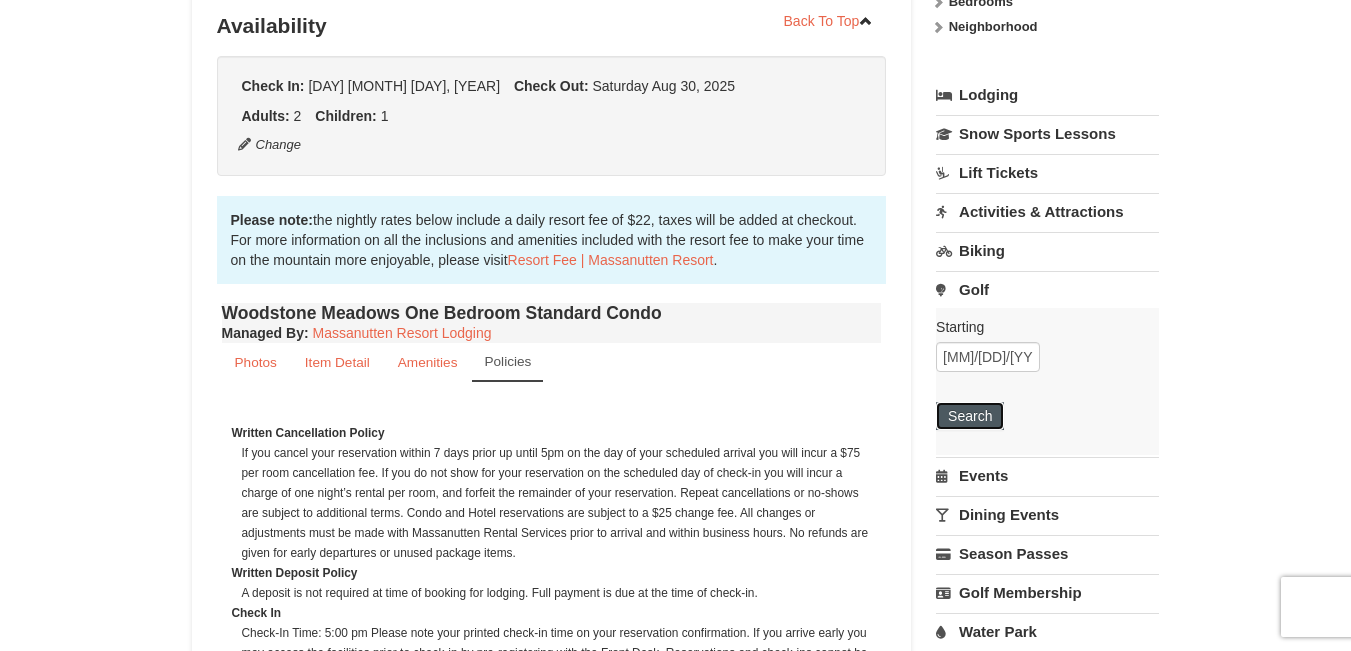 click on "Search" at bounding box center (970, 416) 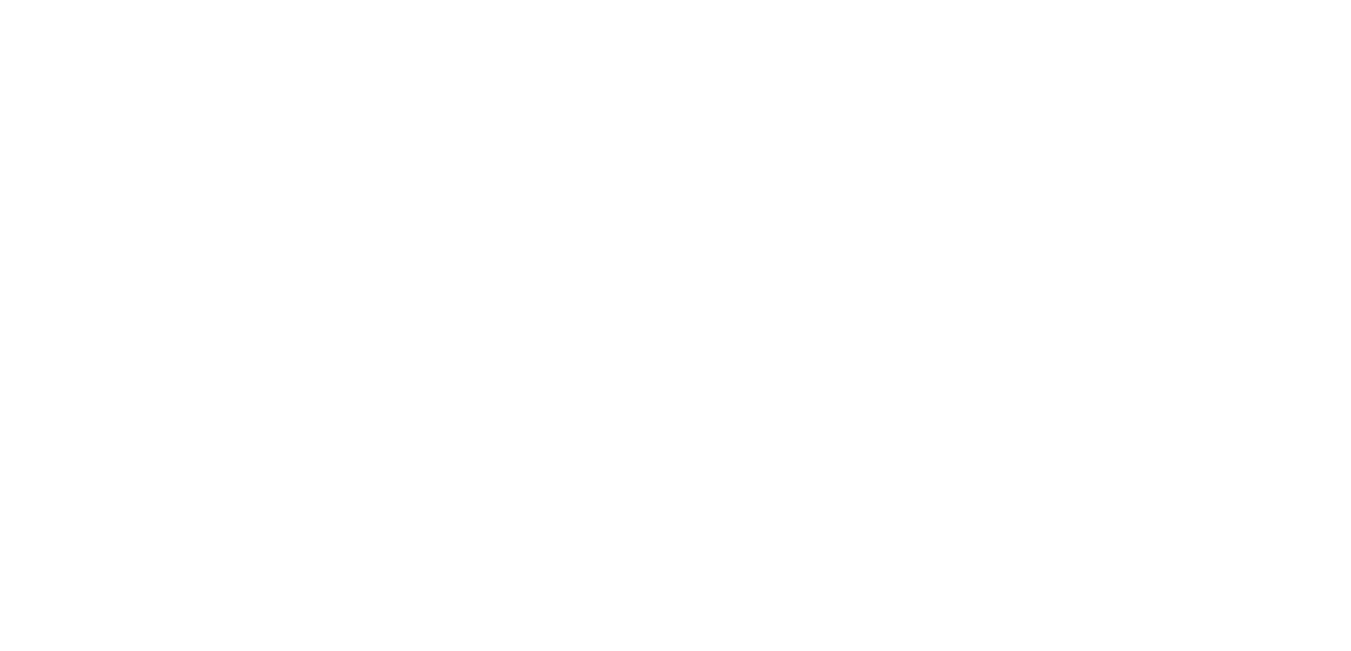 scroll, scrollTop: 0, scrollLeft: 0, axis: both 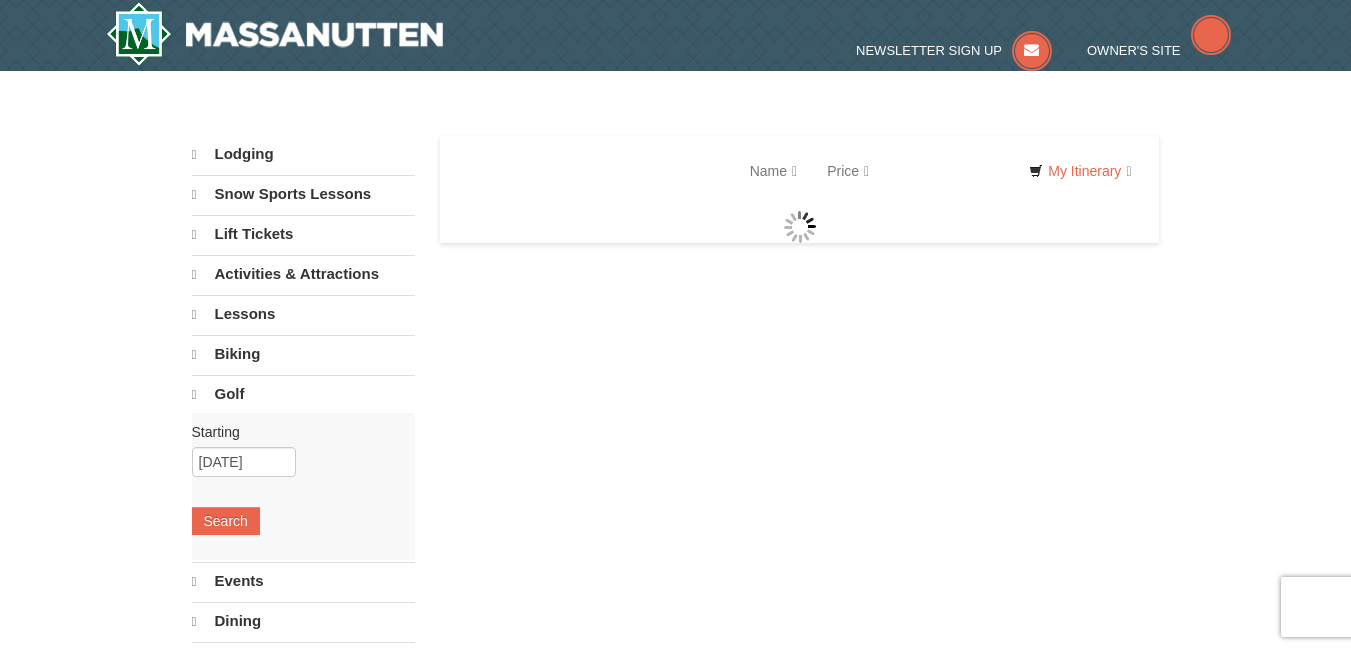 select on "8" 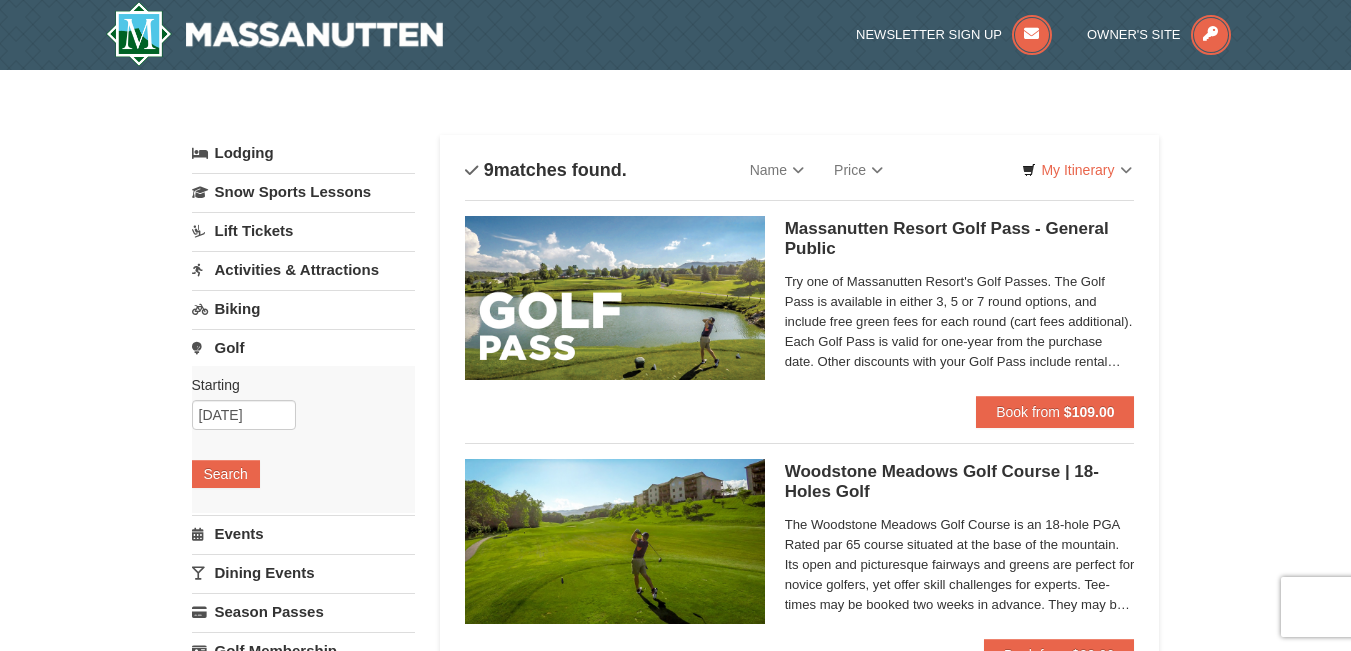 scroll, scrollTop: 0, scrollLeft: 0, axis: both 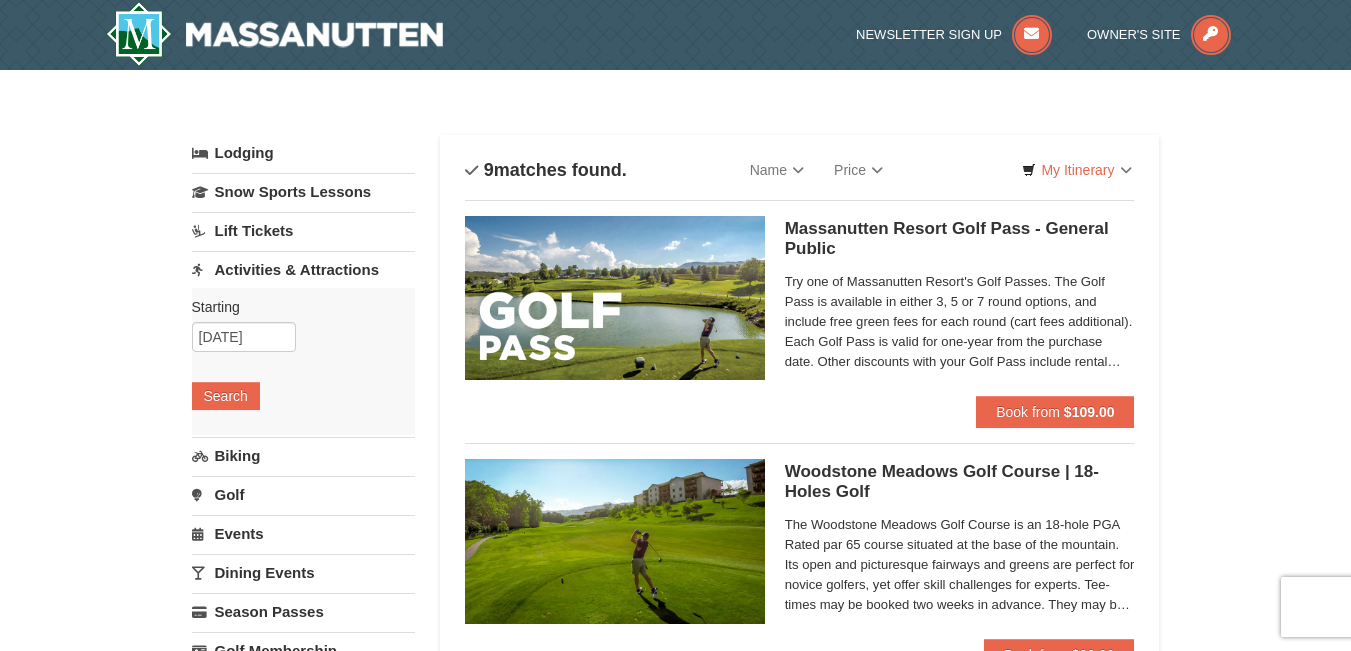 click on "Activities & Attractions" at bounding box center [303, 269] 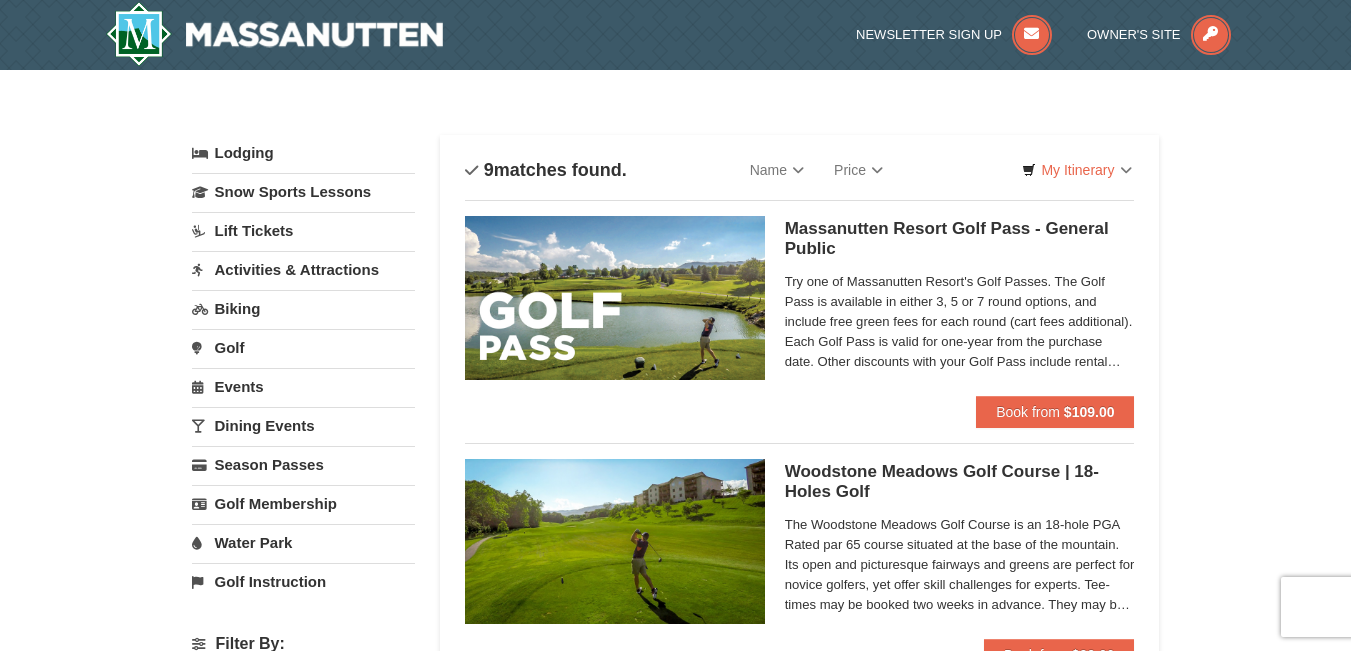 click on "Water Park" at bounding box center (303, 542) 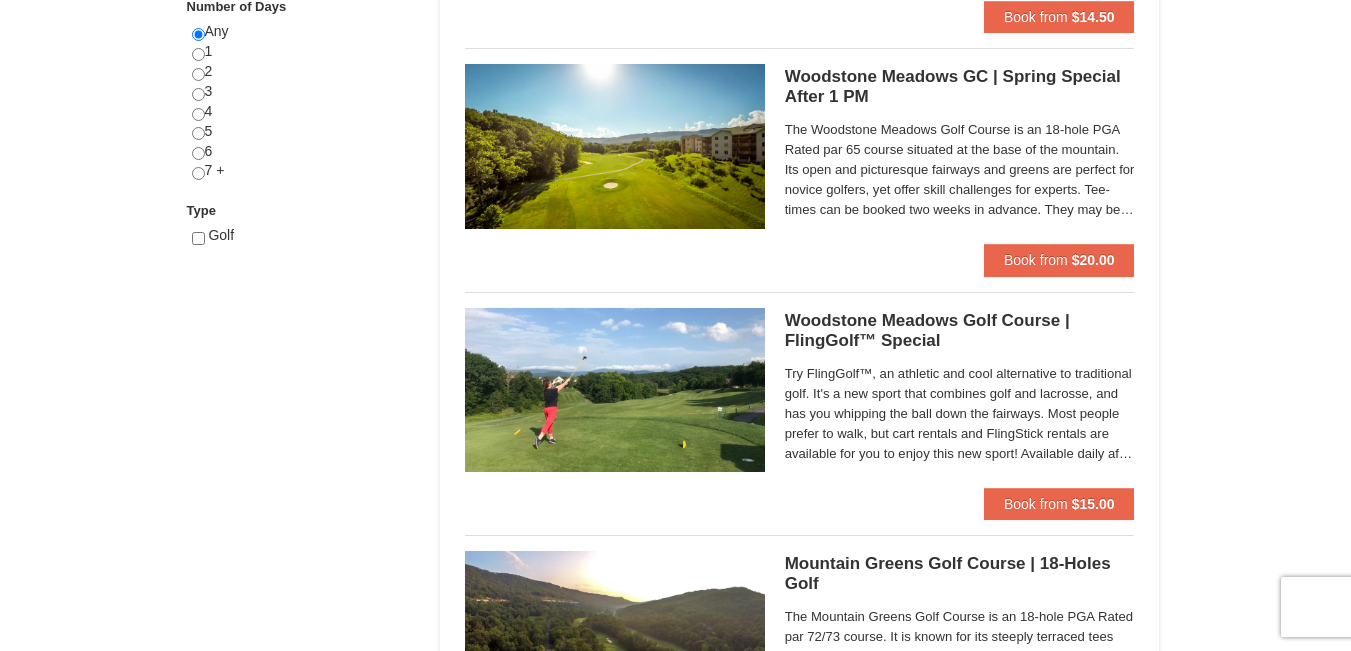 scroll, scrollTop: 0, scrollLeft: 0, axis: both 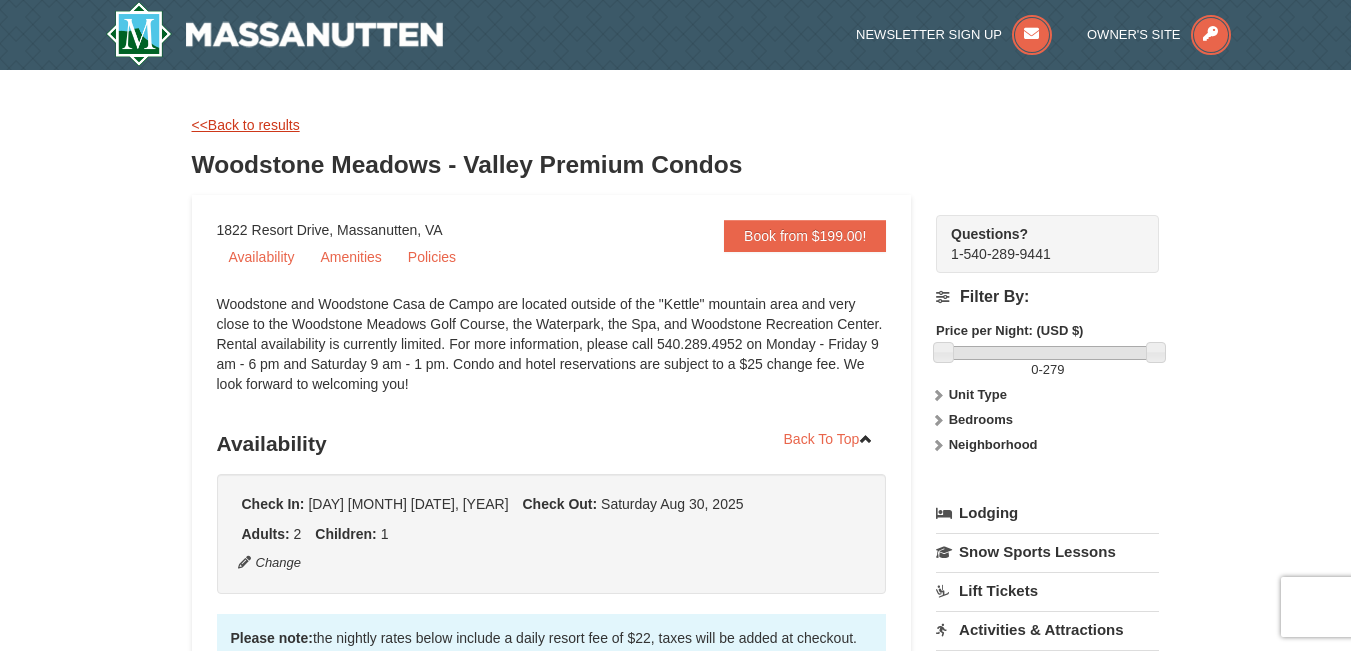 click on "<<Back to results" at bounding box center (246, 125) 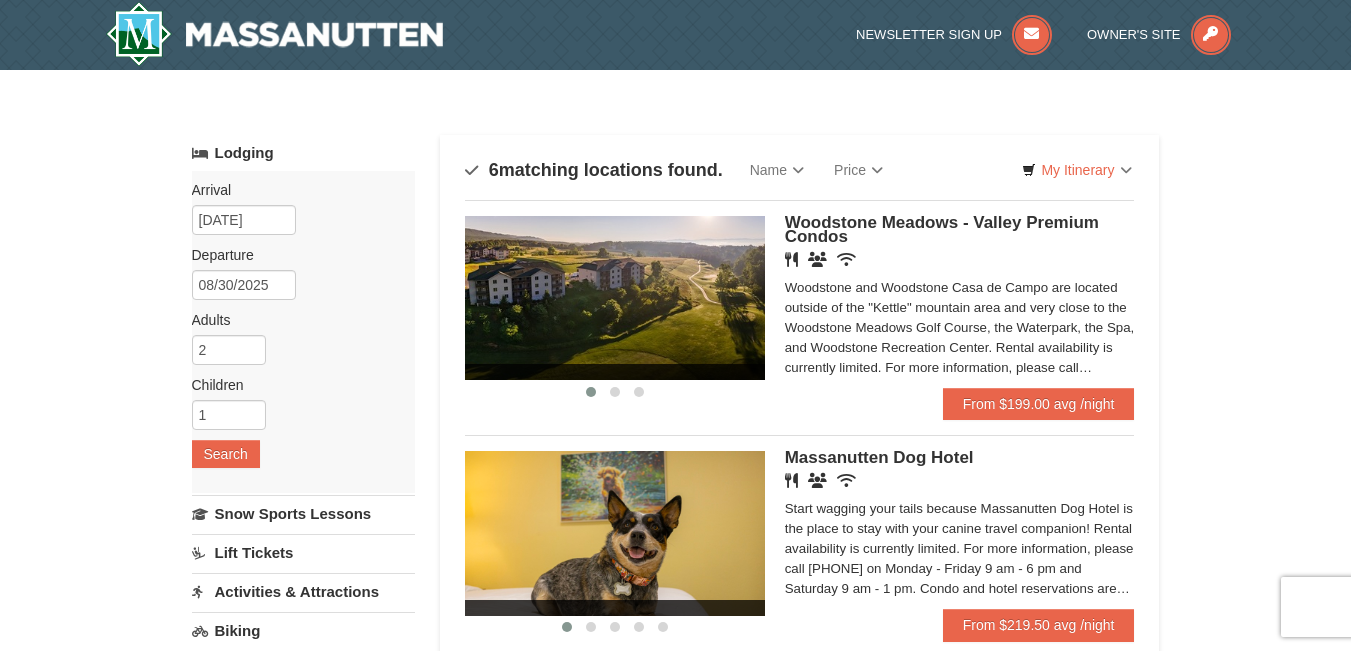 scroll, scrollTop: 0, scrollLeft: 0, axis: both 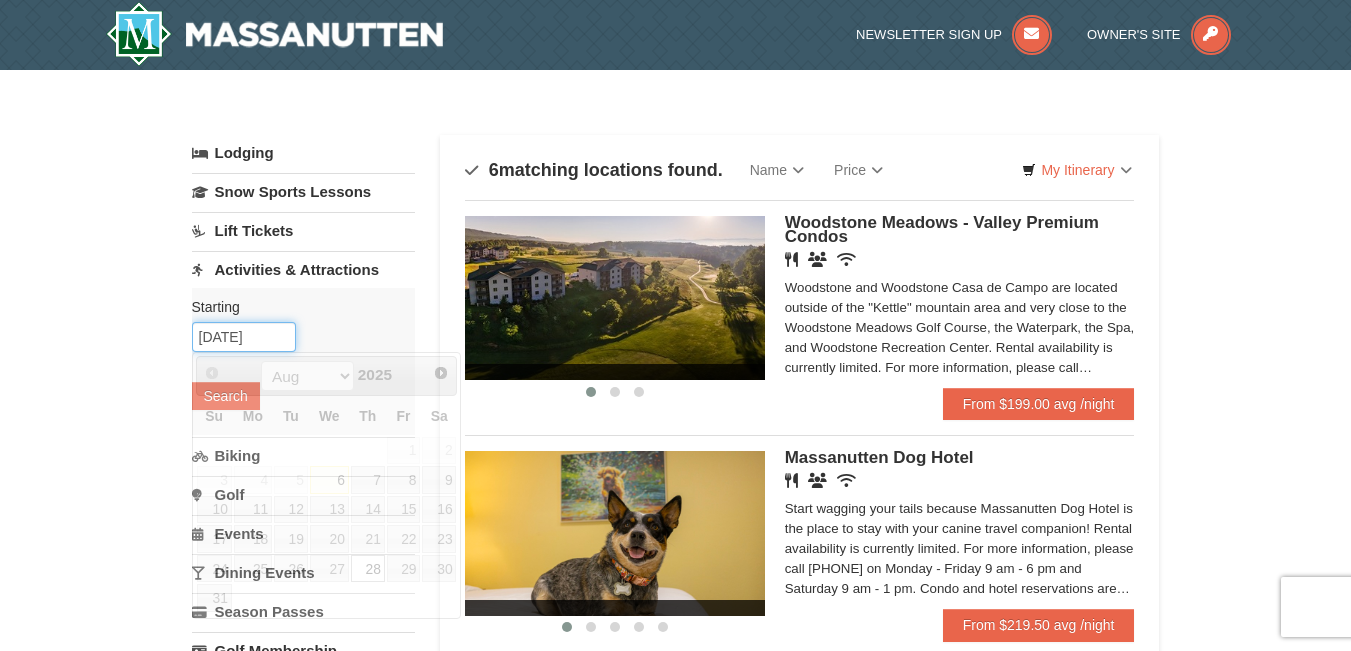 click on "08/28/2025" at bounding box center (244, 337) 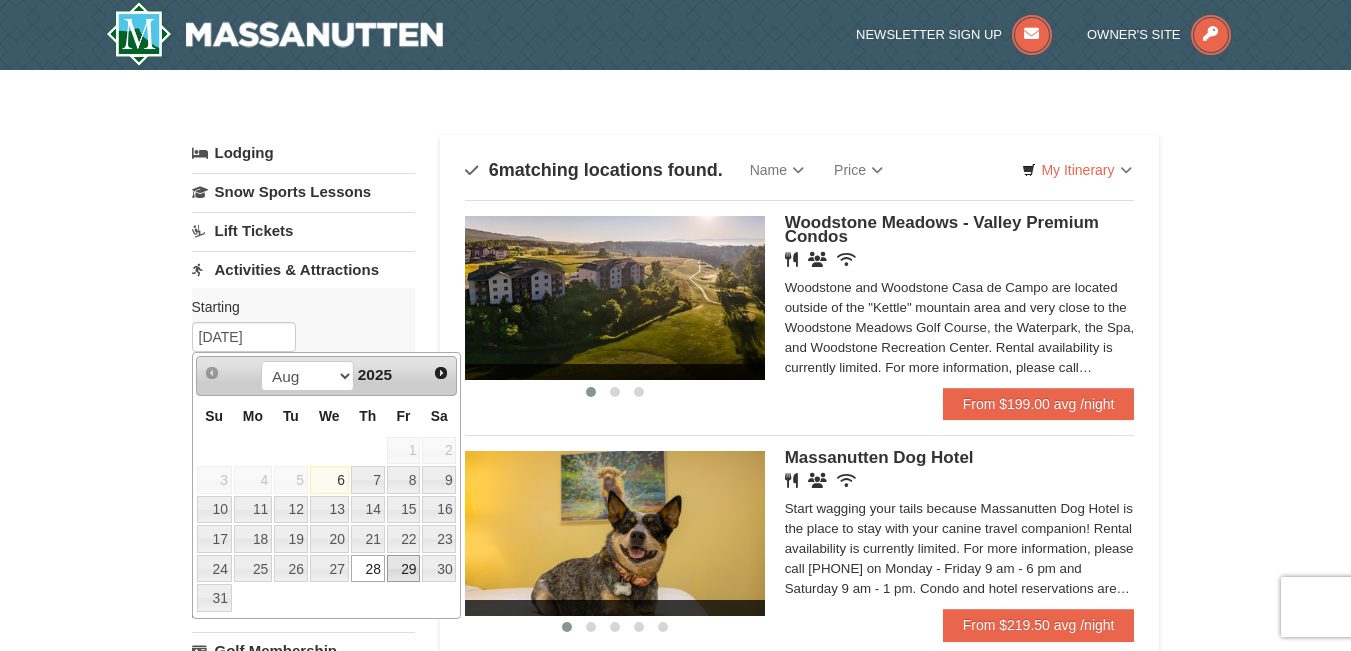 click on "29" at bounding box center (404, 569) 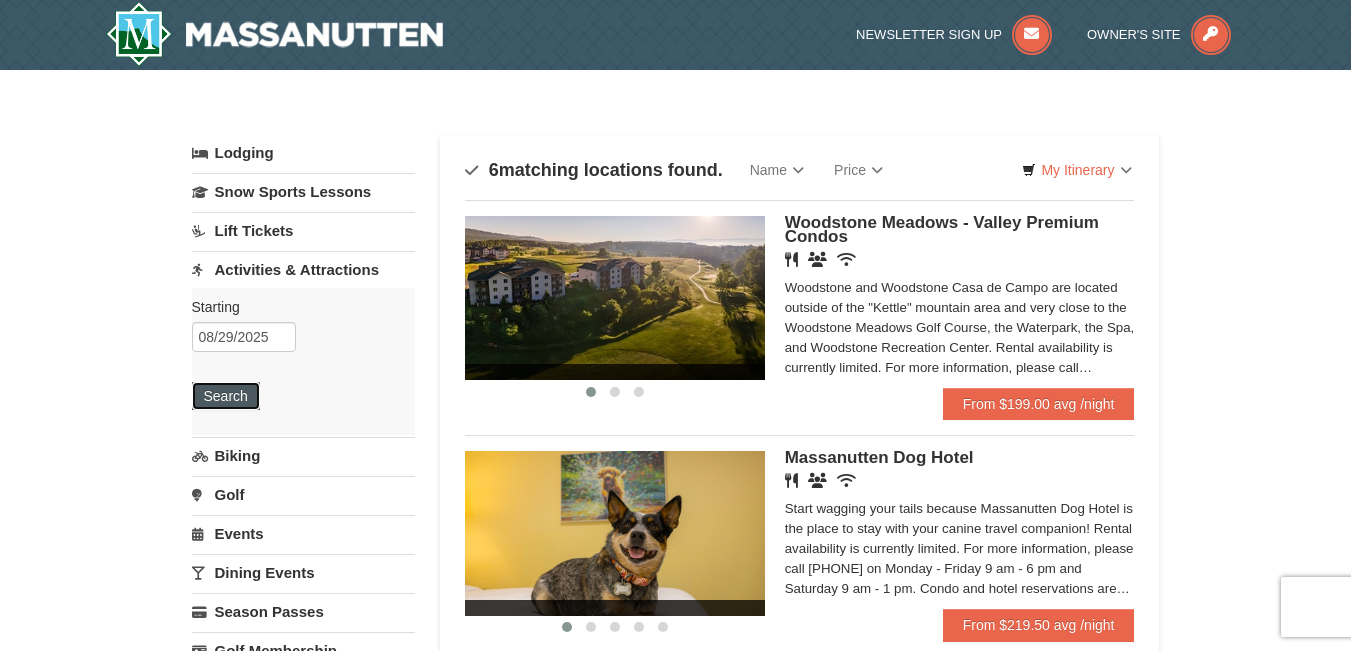 click on "Search" at bounding box center (226, 396) 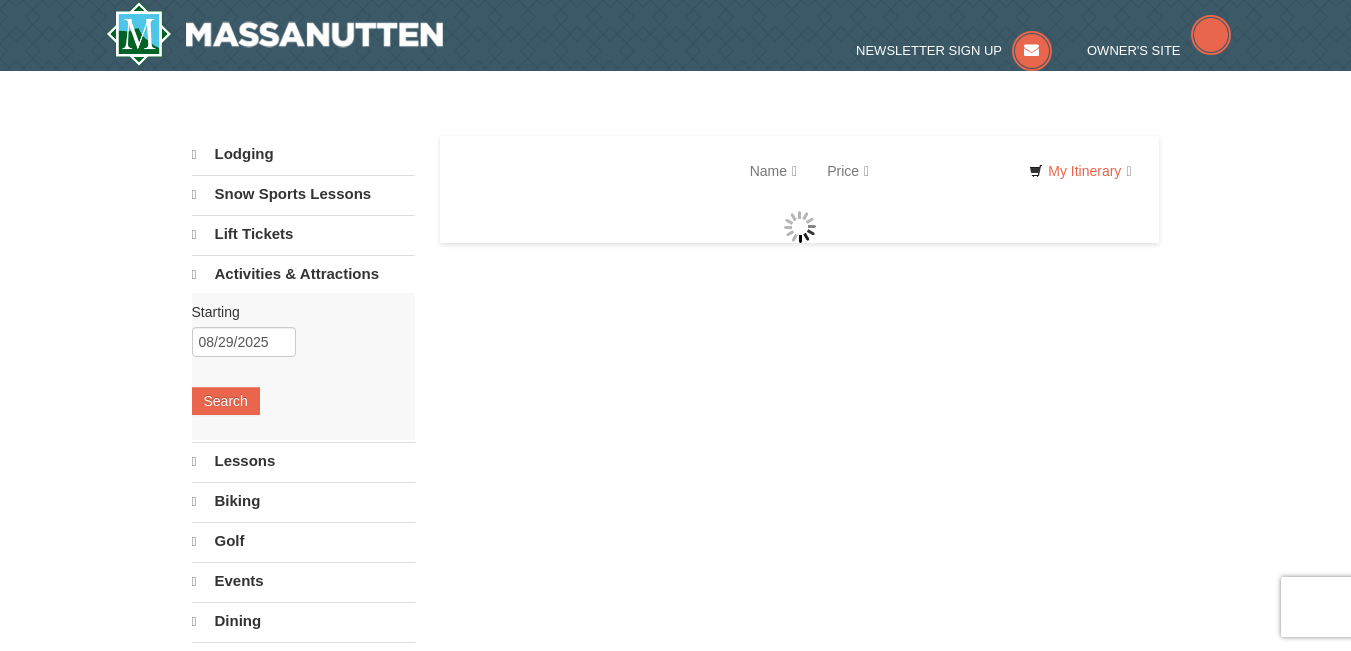 scroll, scrollTop: 0, scrollLeft: 0, axis: both 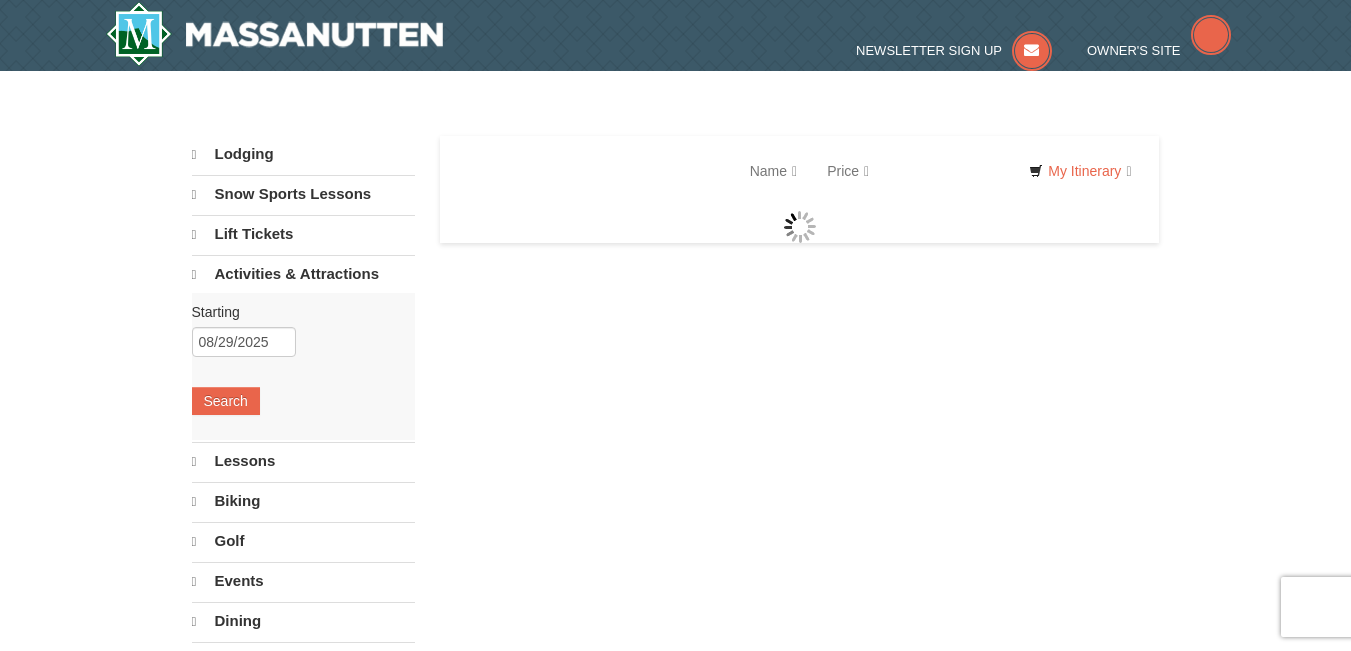 select on "8" 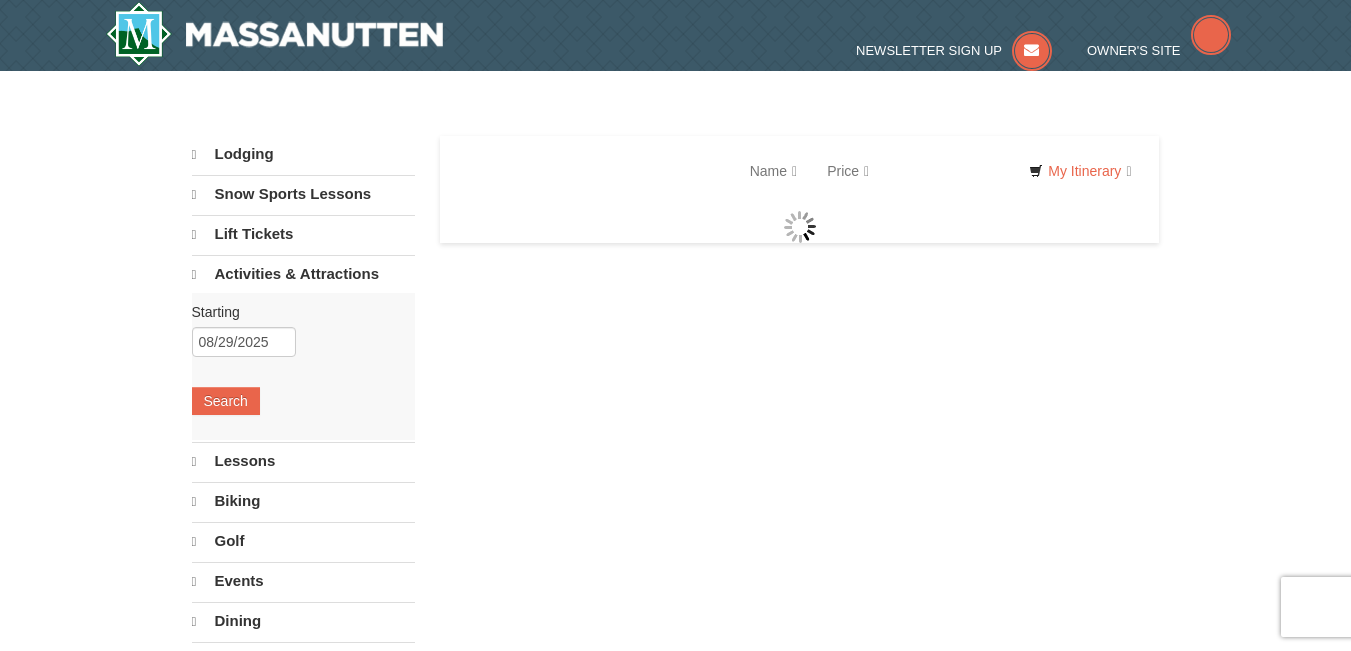 select on "8" 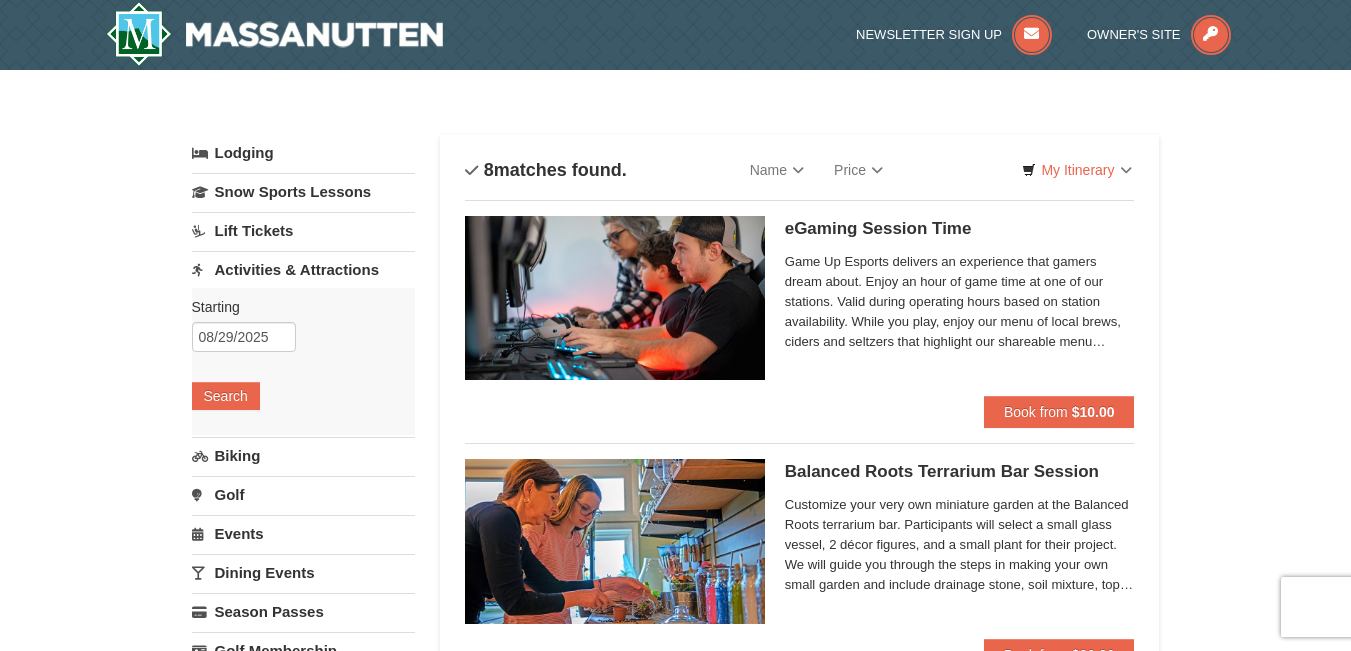 scroll, scrollTop: 0, scrollLeft: 0, axis: both 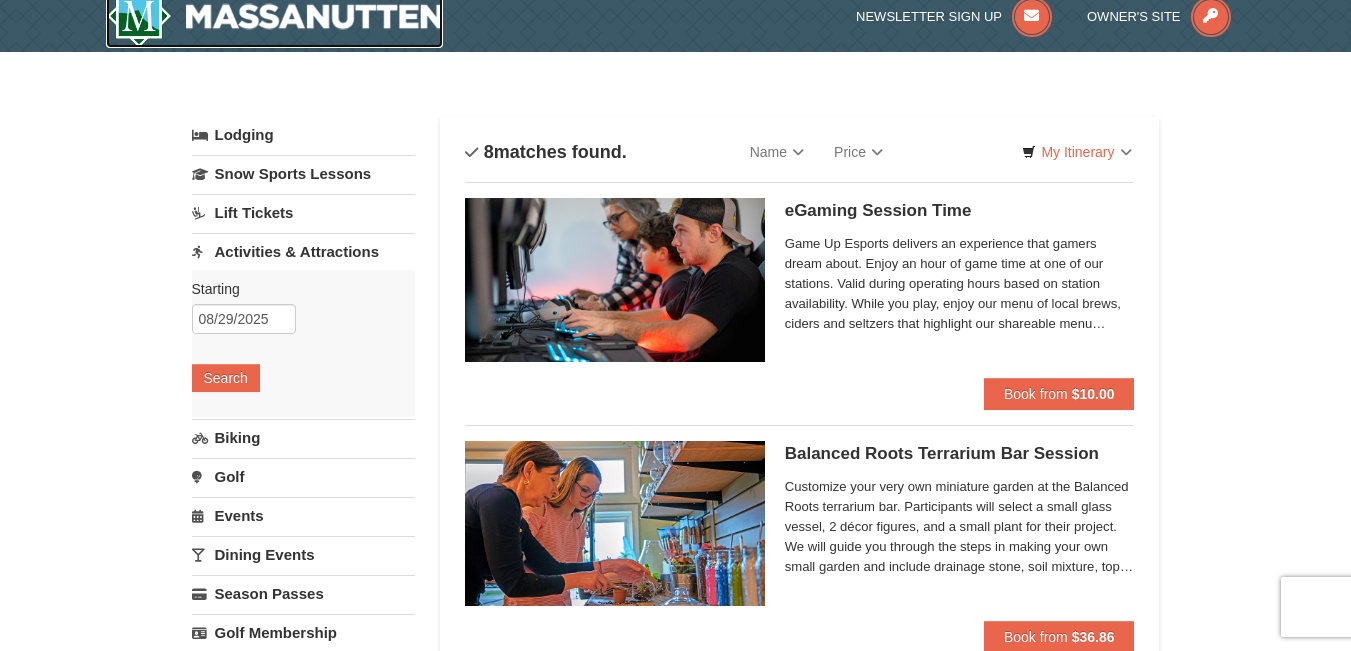 click at bounding box center [275, 16] 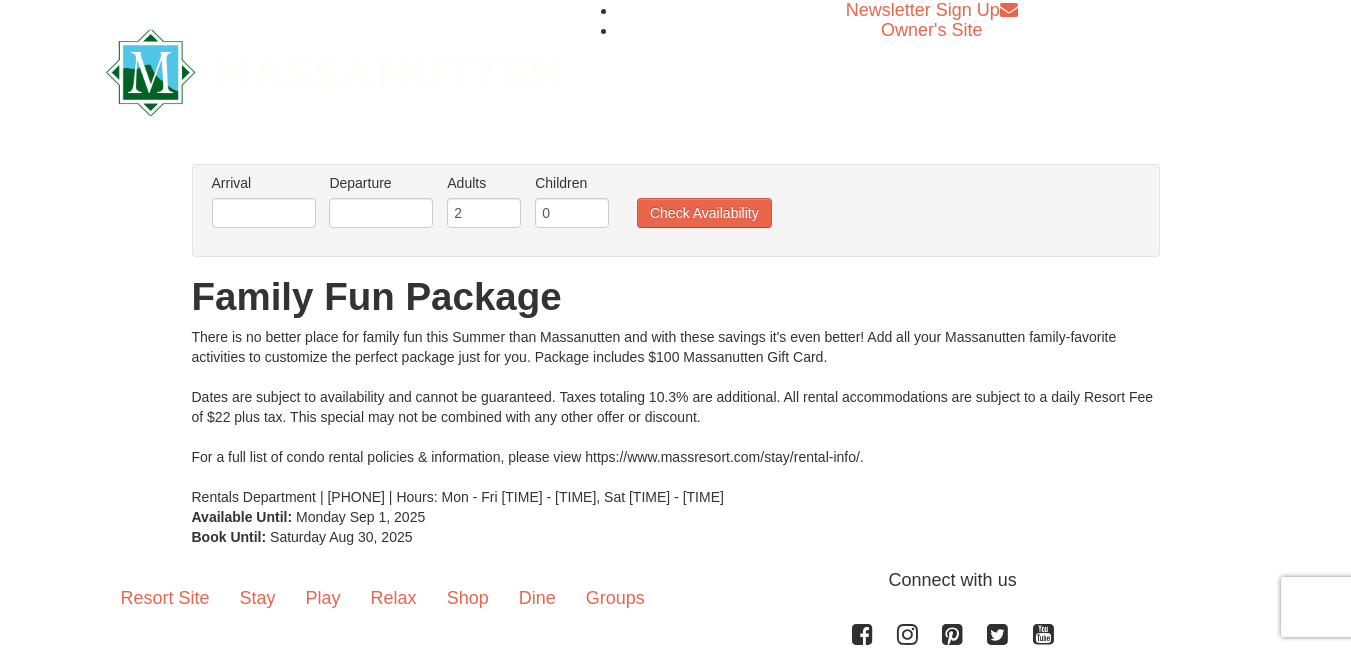 scroll, scrollTop: 0, scrollLeft: 0, axis: both 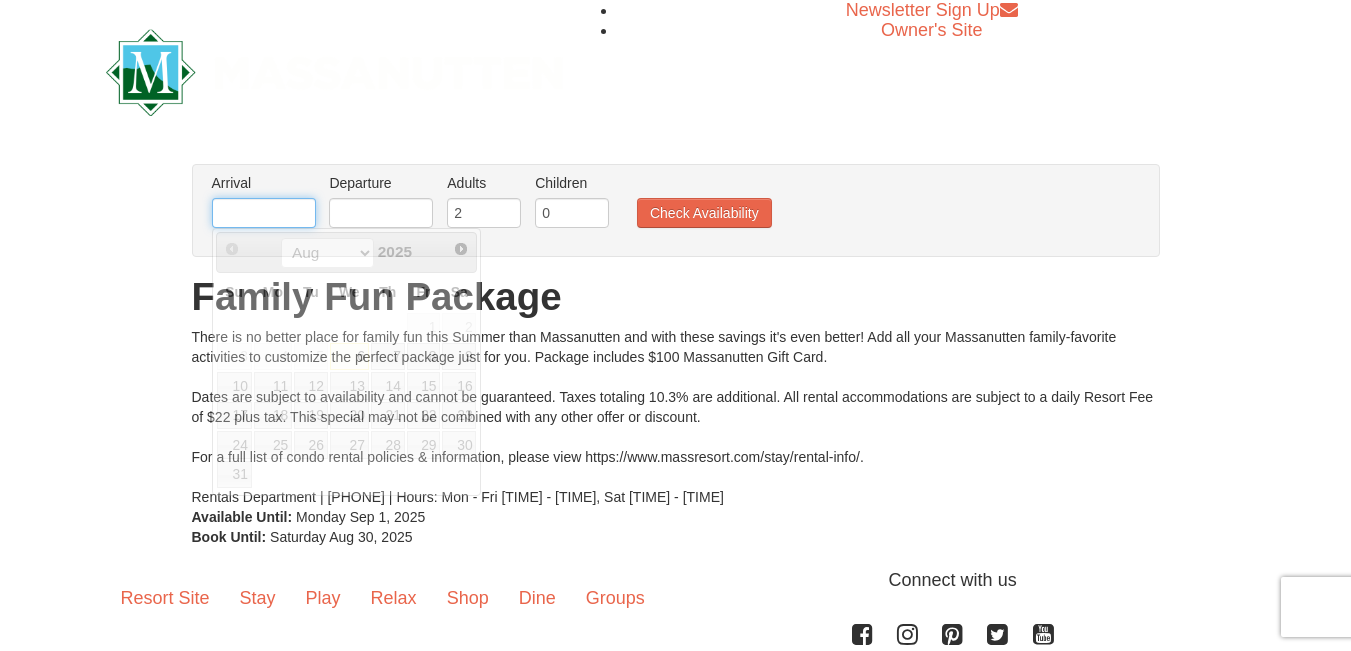 click at bounding box center [264, 213] 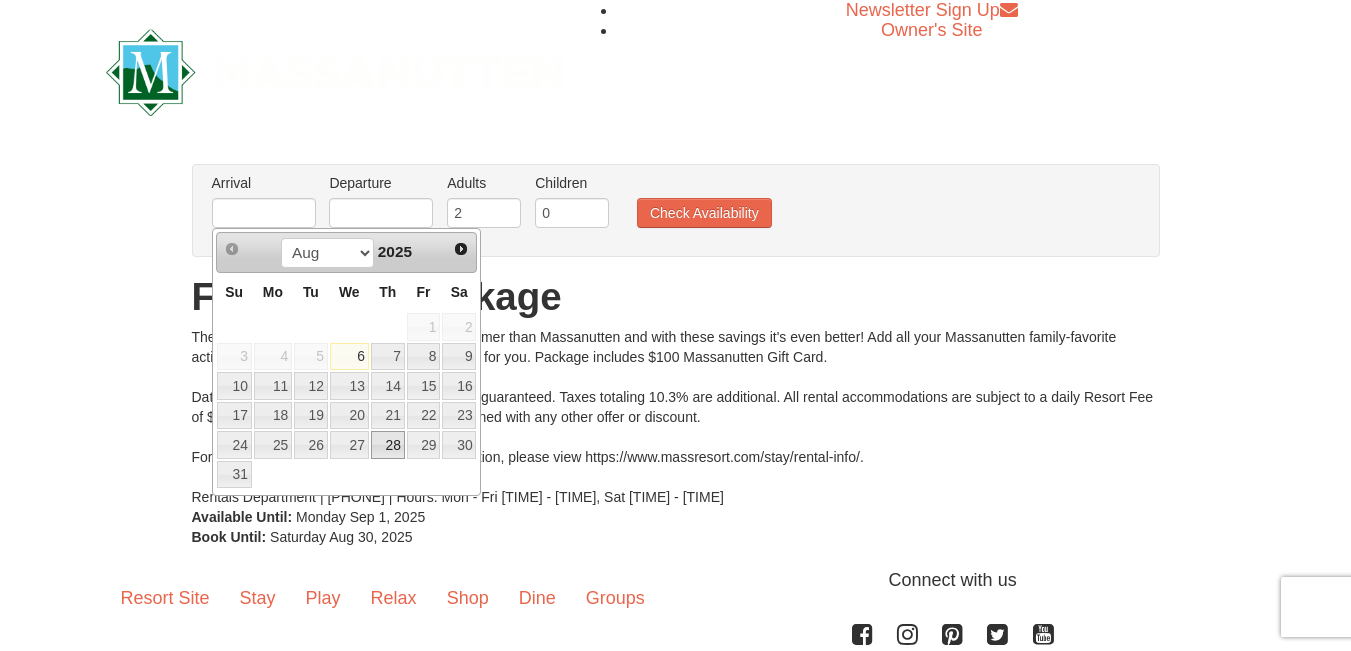 click on "28" at bounding box center [388, 445] 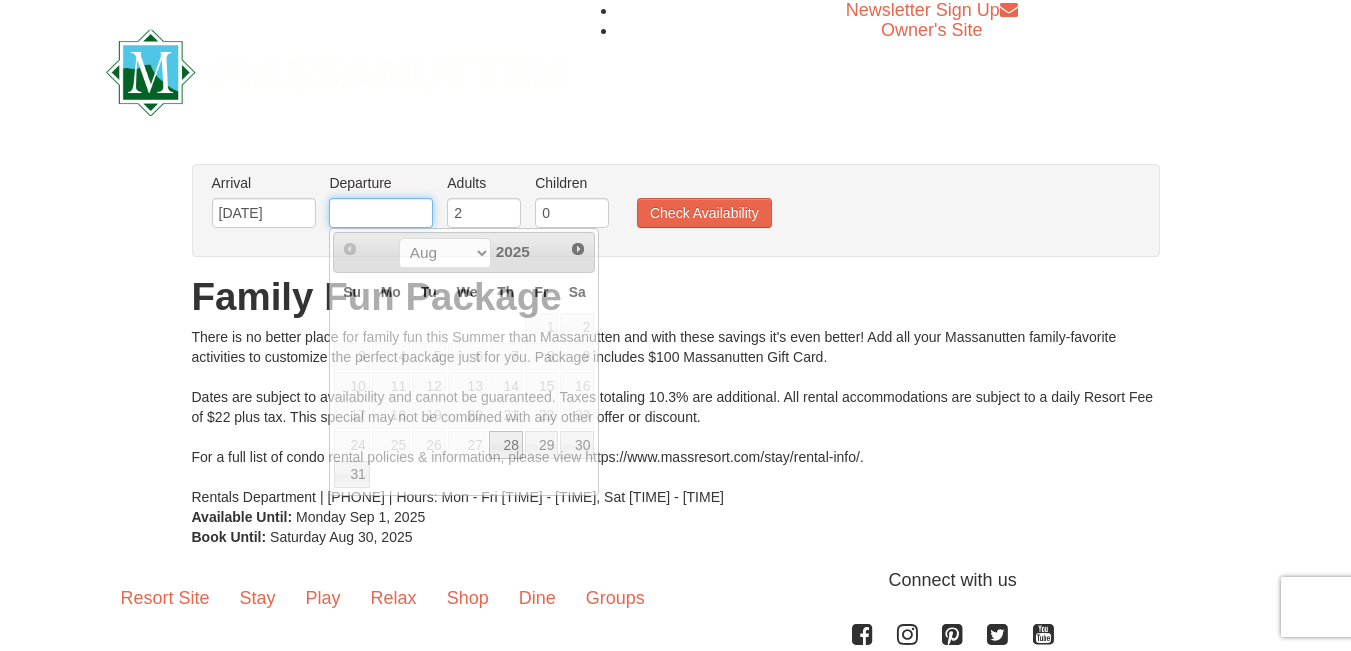 click at bounding box center (381, 213) 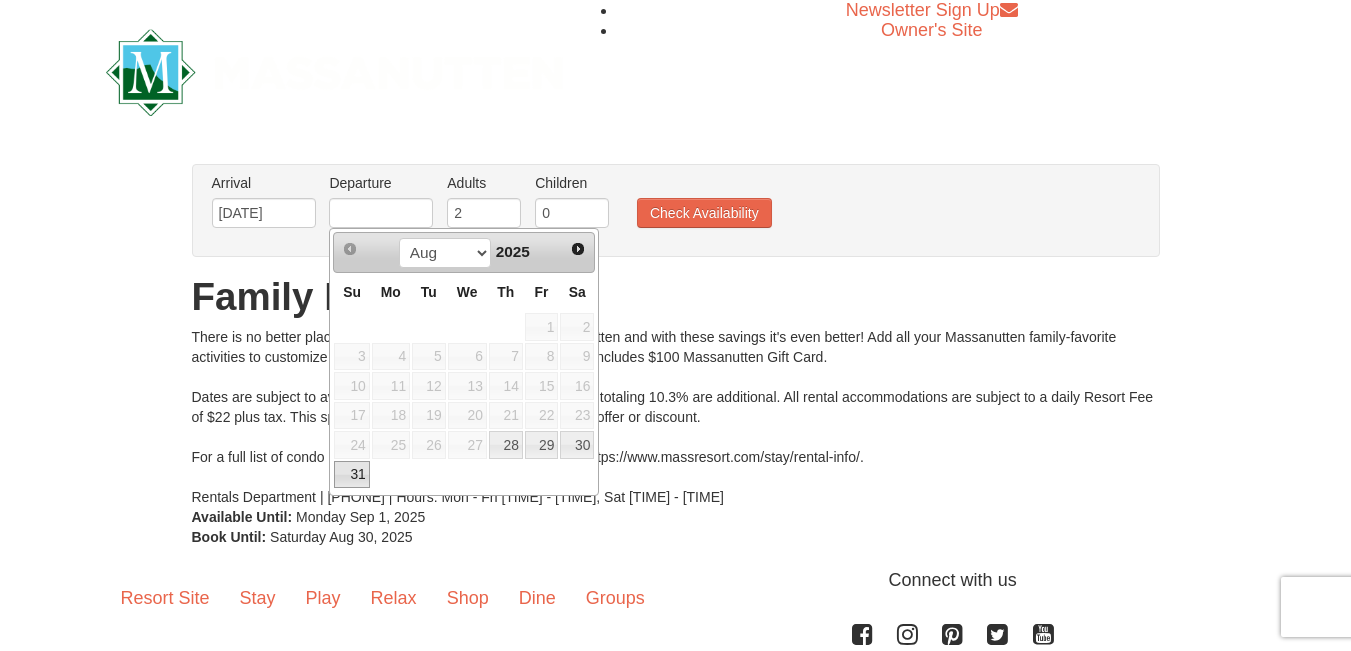 click on "31" at bounding box center [351, 475] 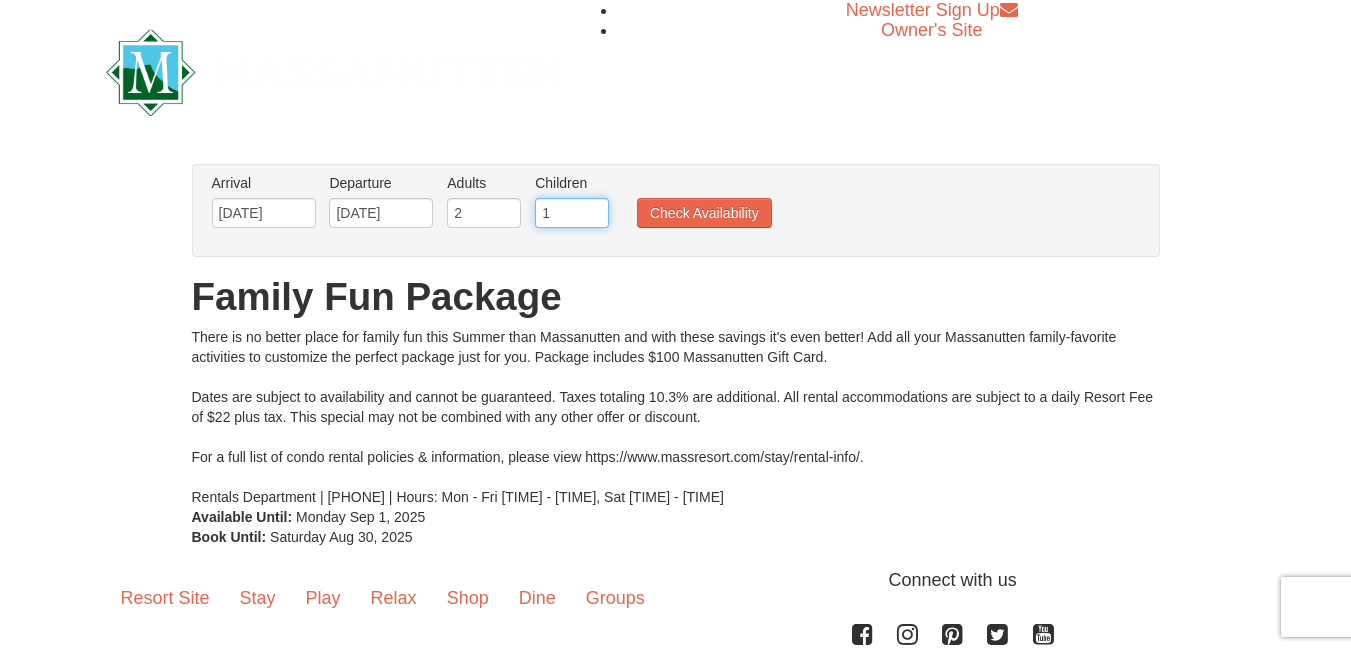 type on "1" 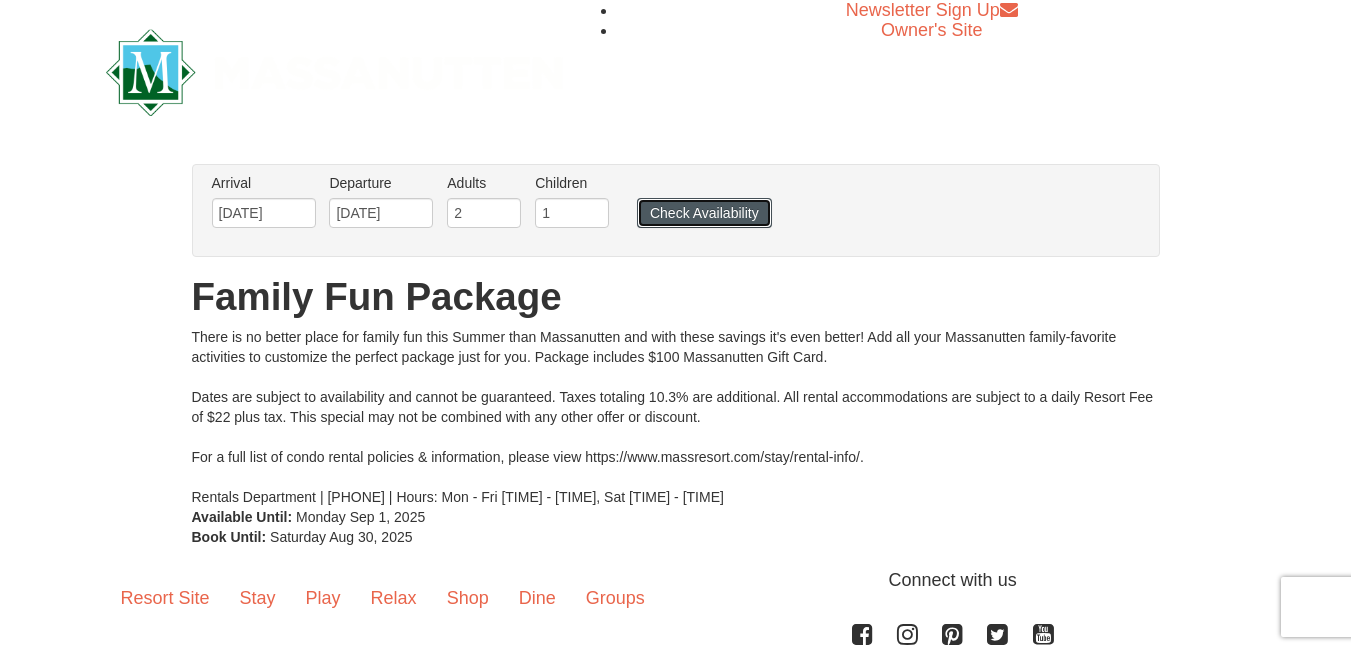 click on "Check Availability" at bounding box center (704, 213) 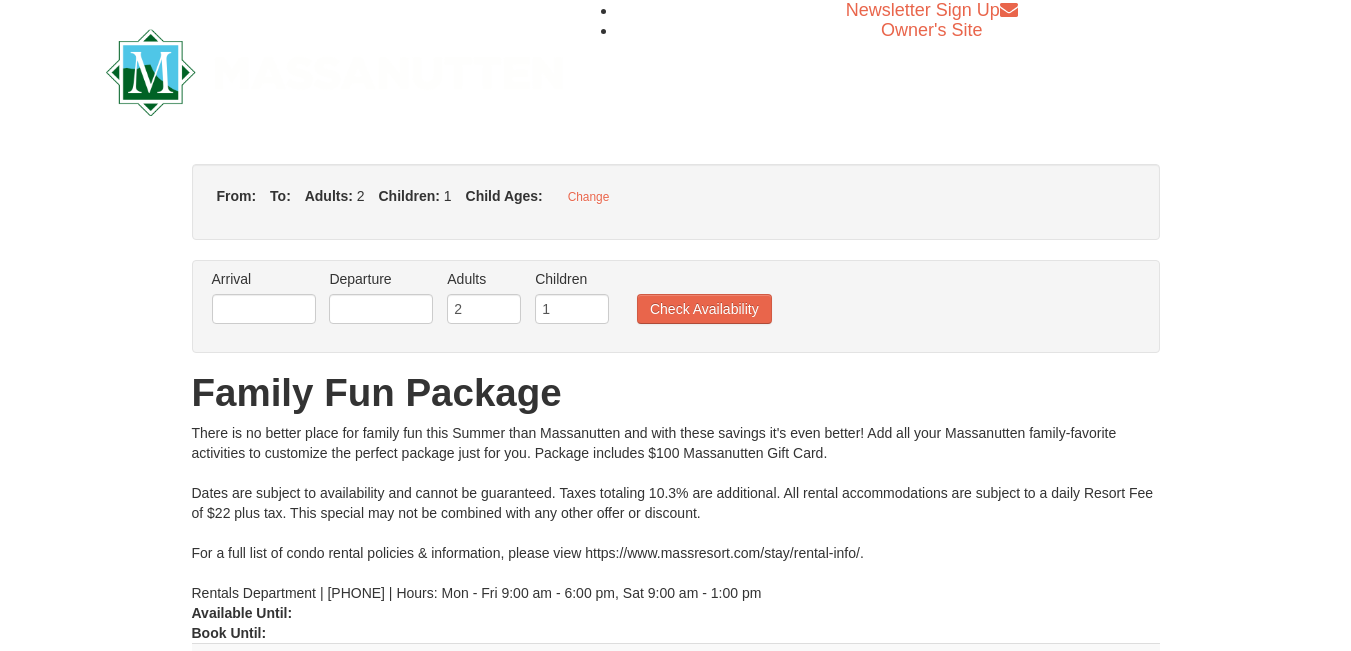 type on "[DATE]" 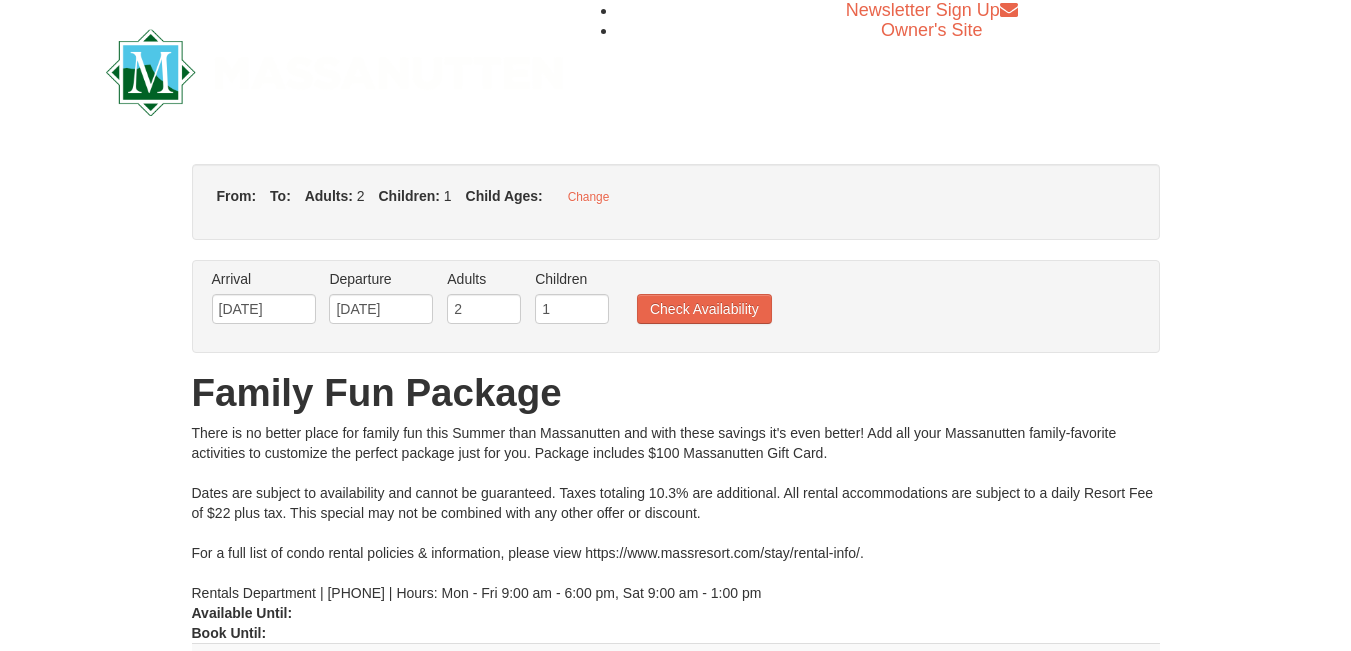 scroll, scrollTop: 0, scrollLeft: 0, axis: both 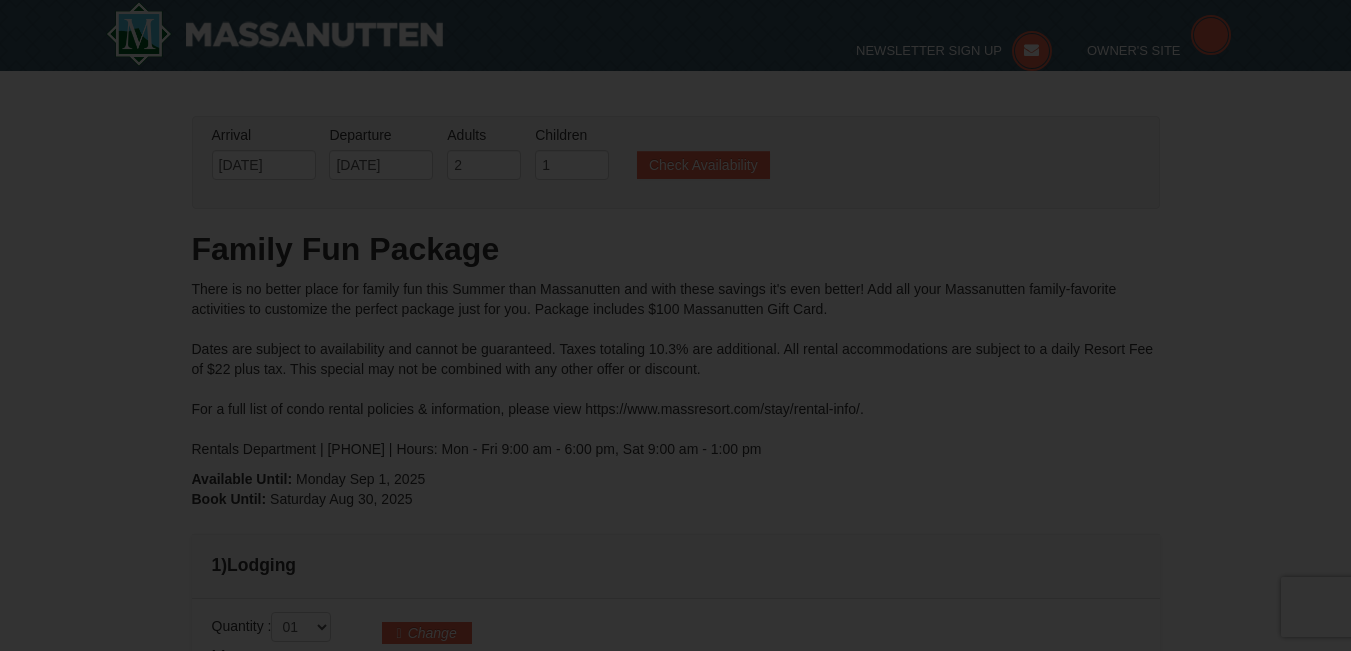 type on "[DATE]" 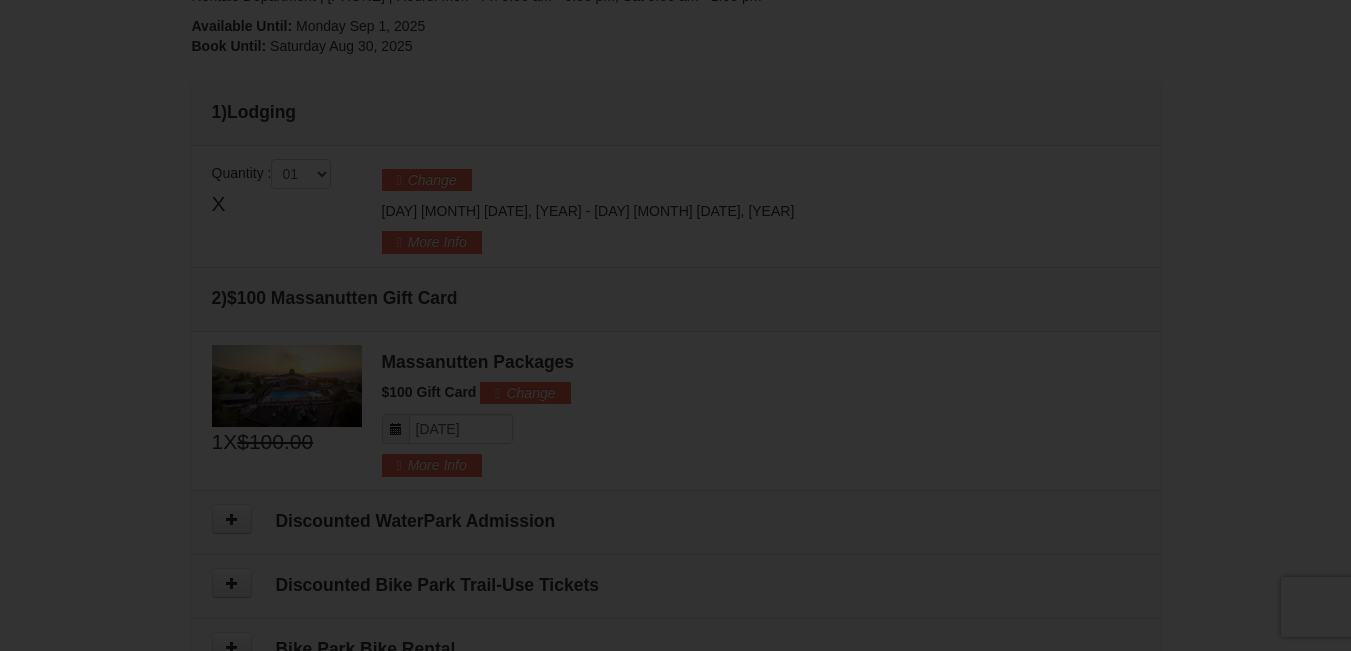 scroll, scrollTop: 0, scrollLeft: 0, axis: both 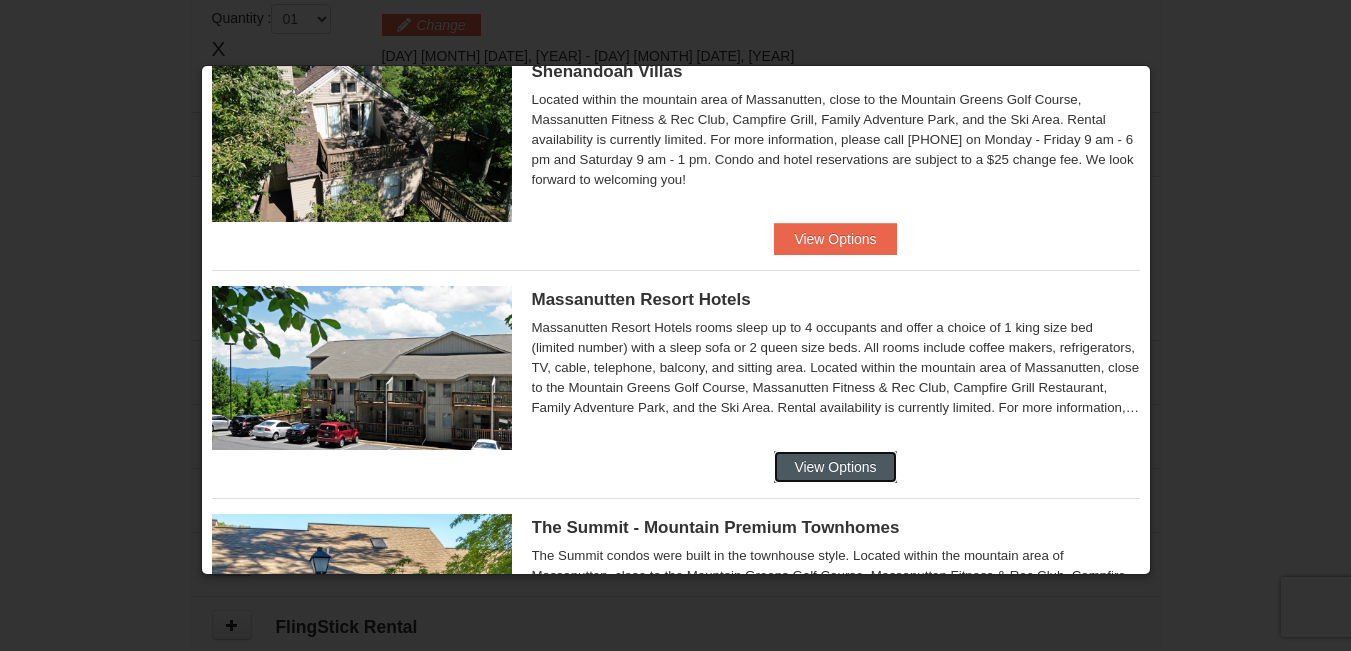click on "View Options" at bounding box center (835, 467) 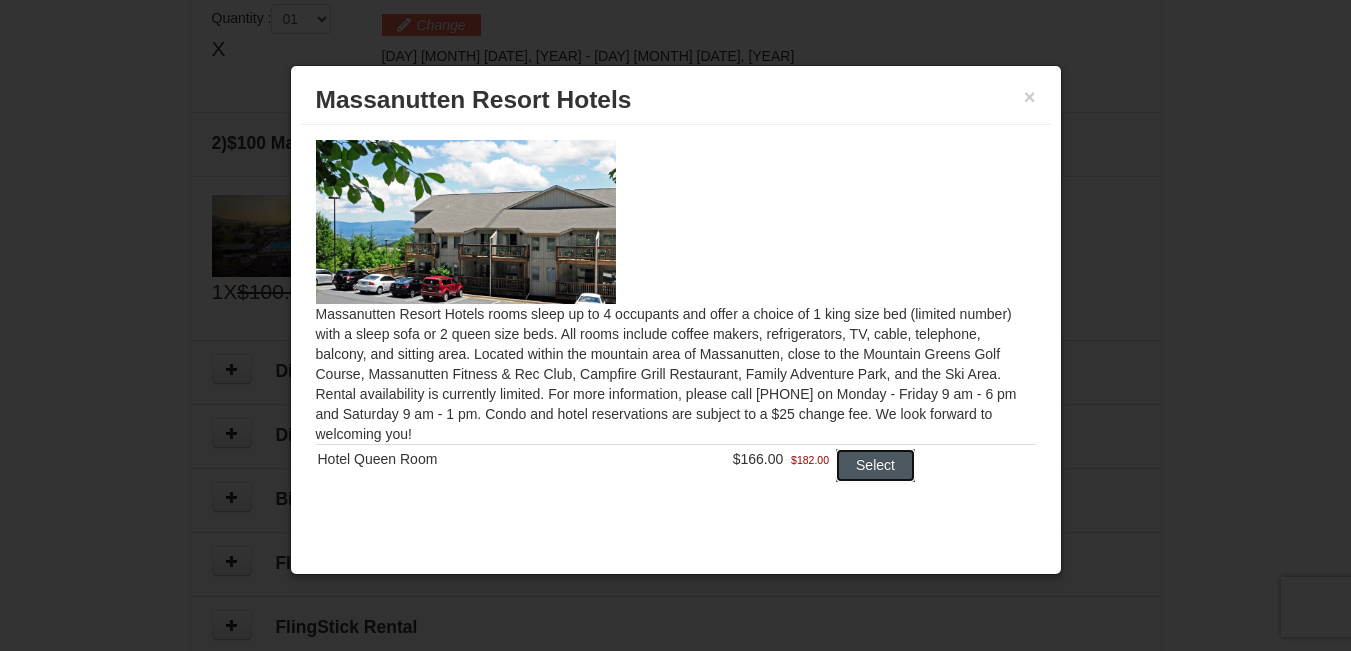 click on "Select" at bounding box center [875, 465] 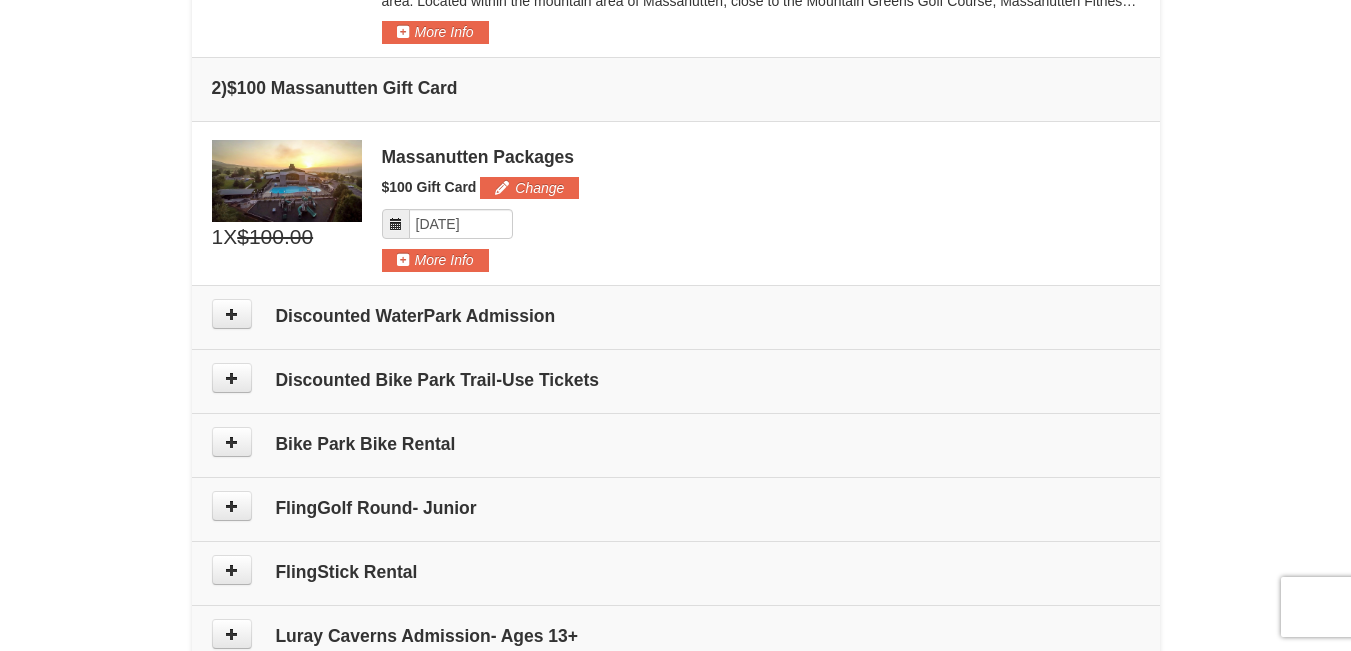 scroll, scrollTop: 802, scrollLeft: 0, axis: vertical 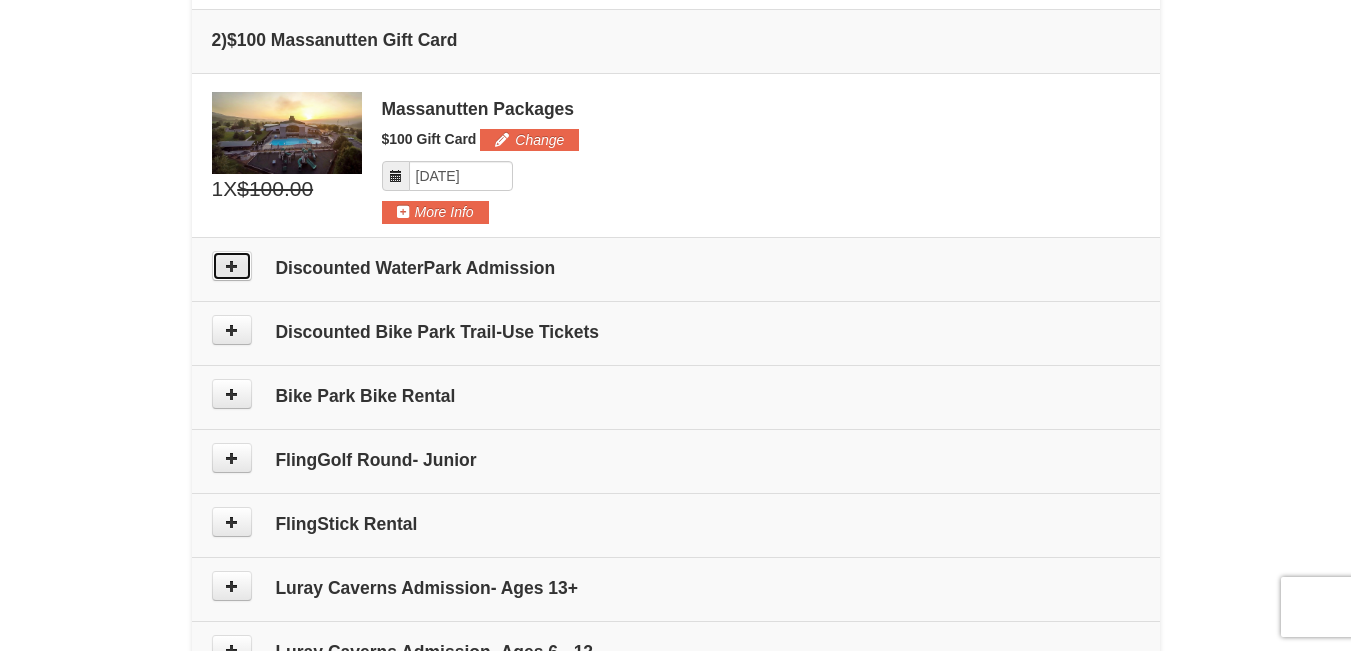 click at bounding box center (232, 266) 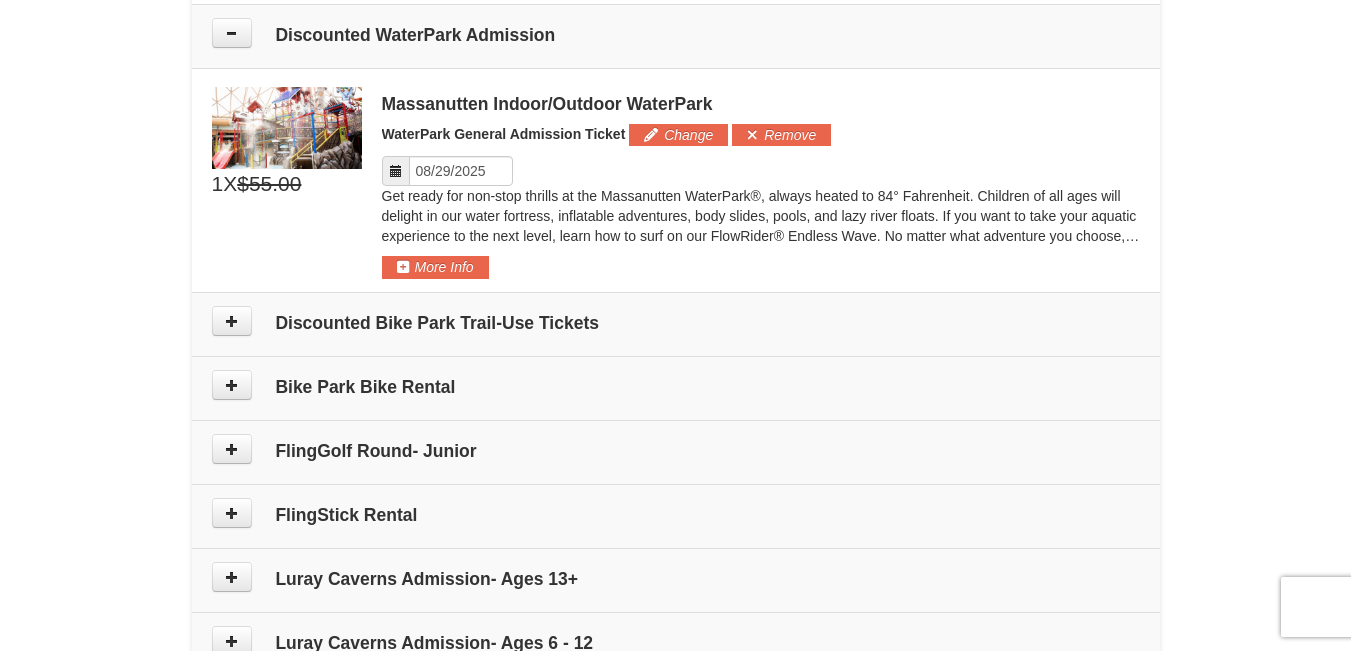 scroll, scrollTop: 1039, scrollLeft: 0, axis: vertical 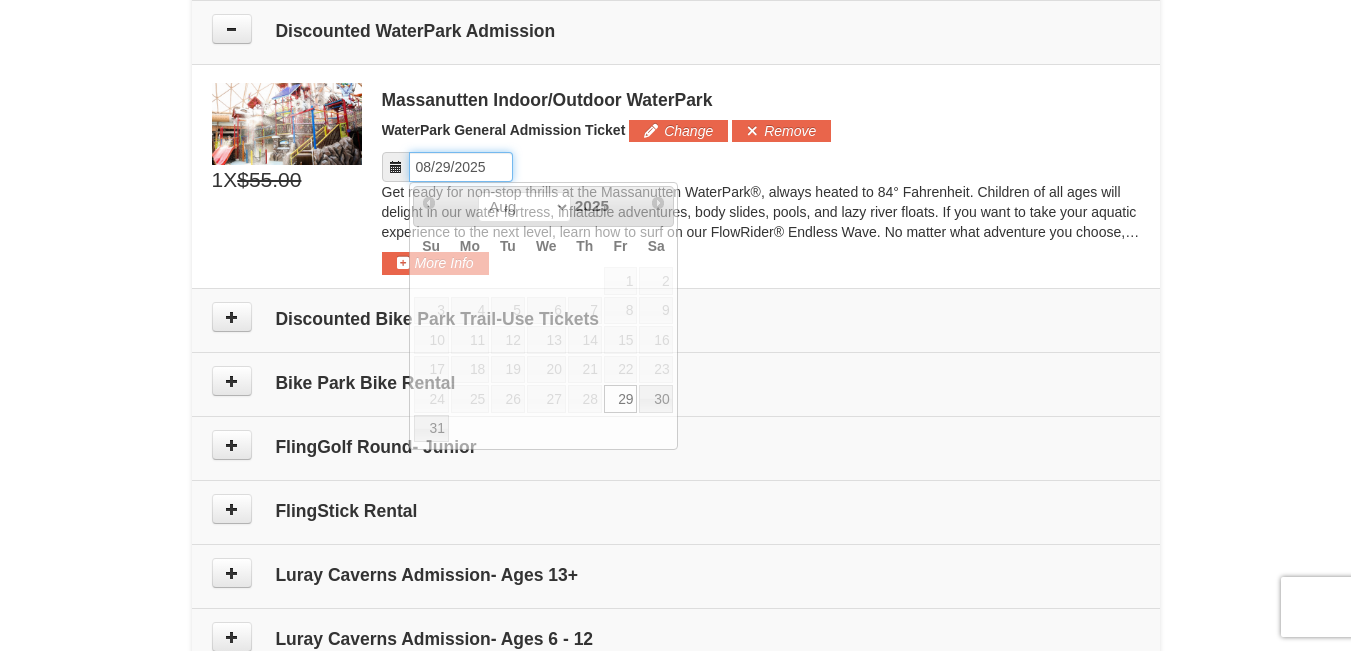 click on "Please format dates MM/DD/YYYY" at bounding box center (461, 167) 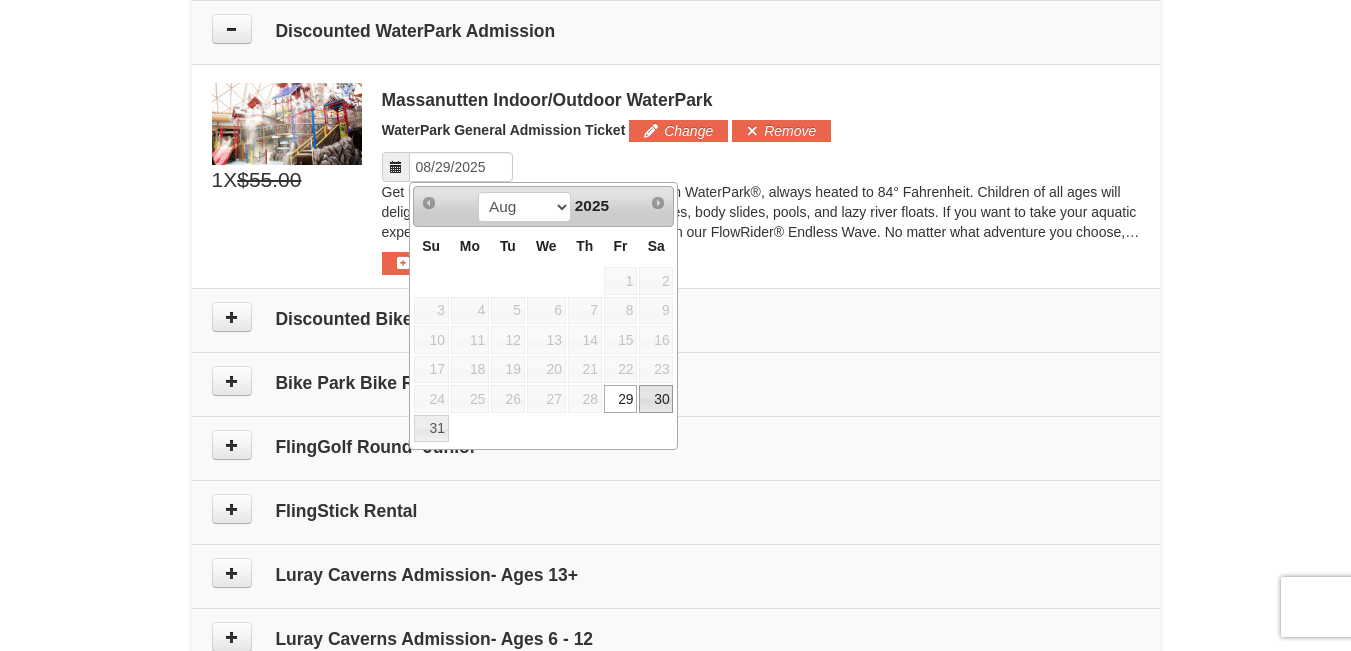 click on "30" at bounding box center [656, 399] 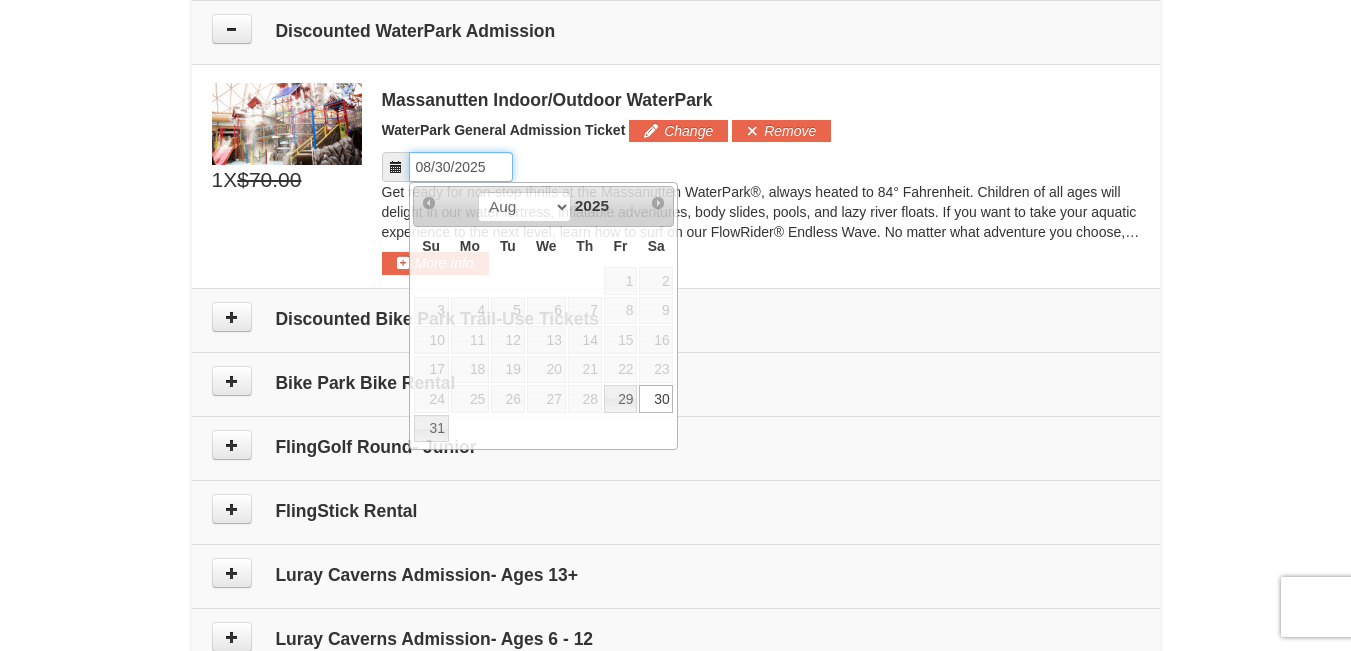 click on "Please format dates MM/DD/YYYY" at bounding box center [461, 167] 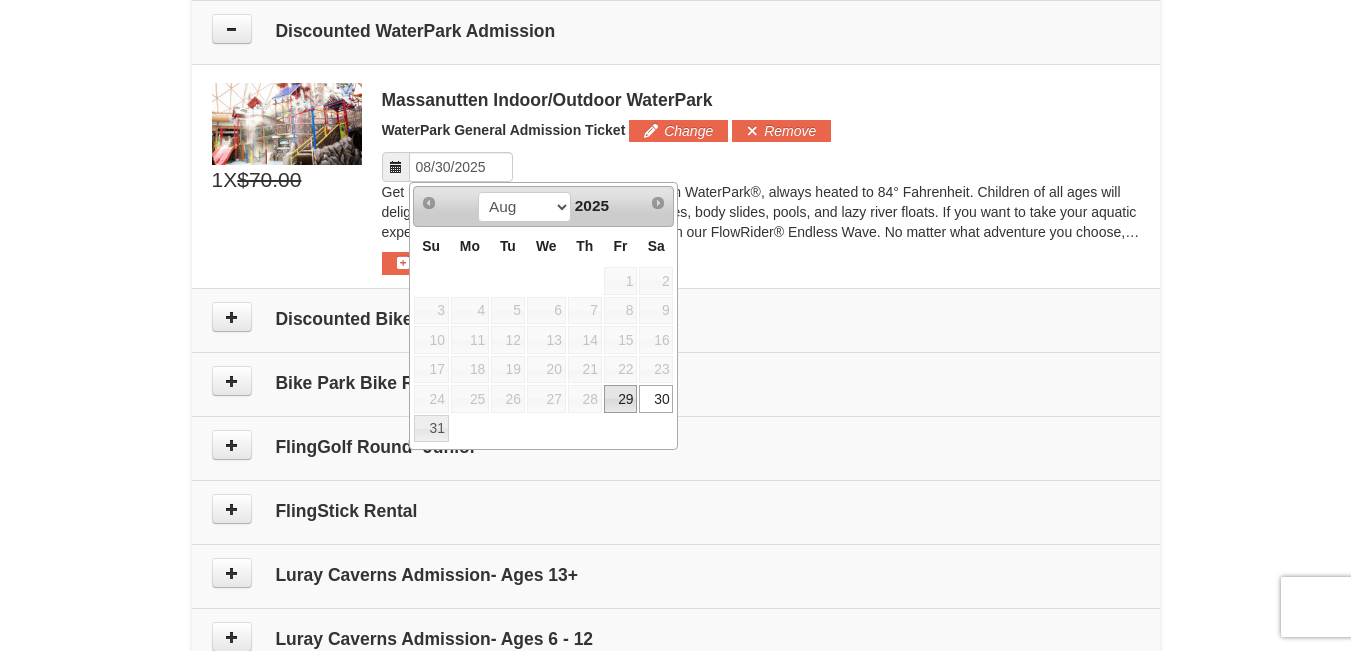 click on "29" at bounding box center (621, 399) 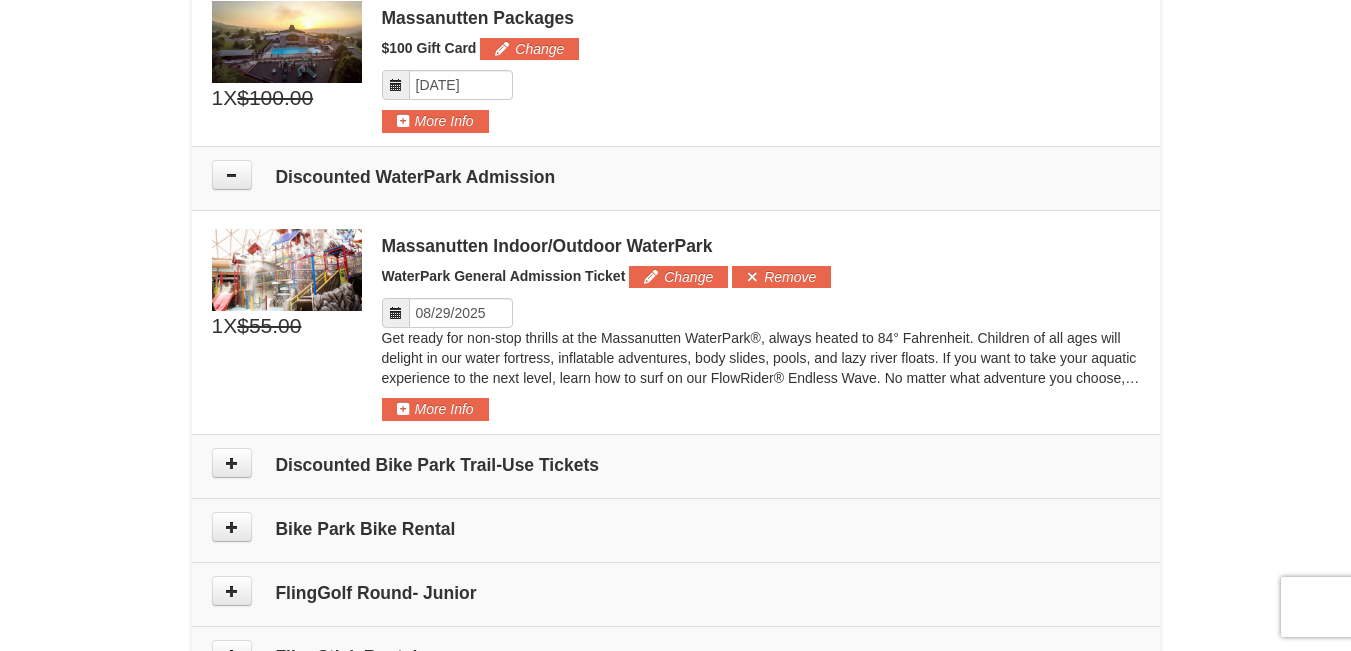 scroll, scrollTop: 866, scrollLeft: 0, axis: vertical 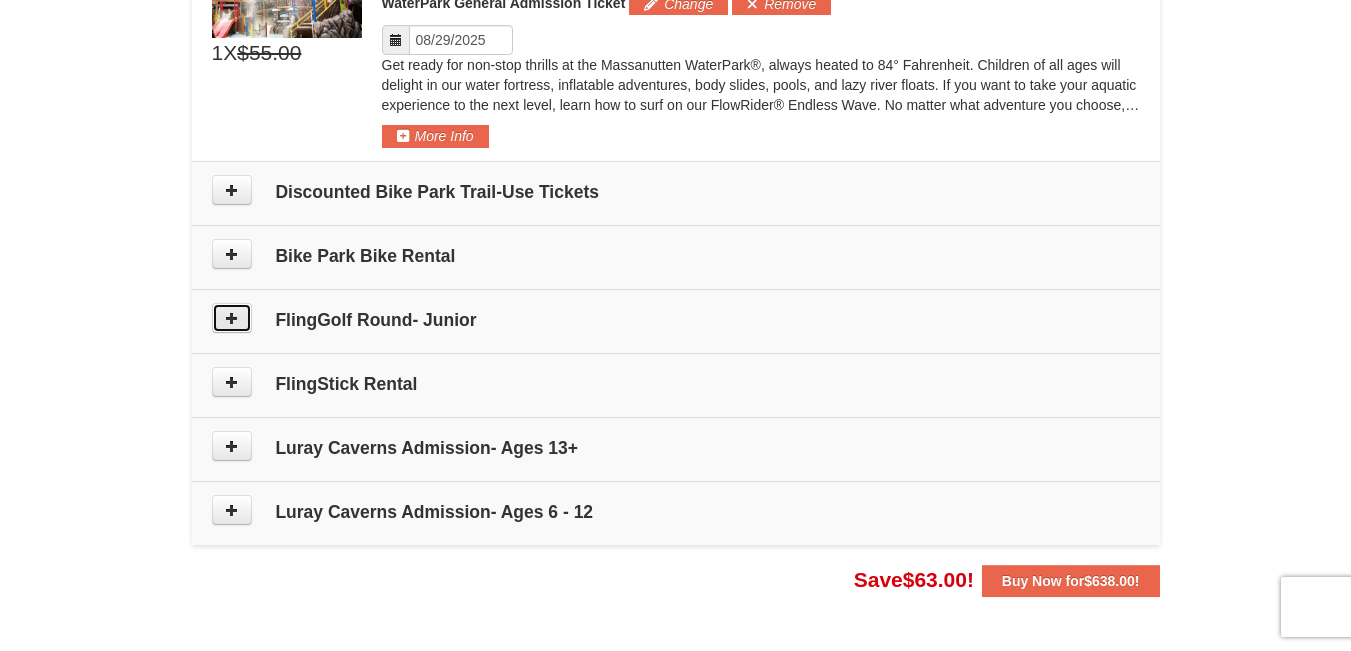 click at bounding box center (232, 318) 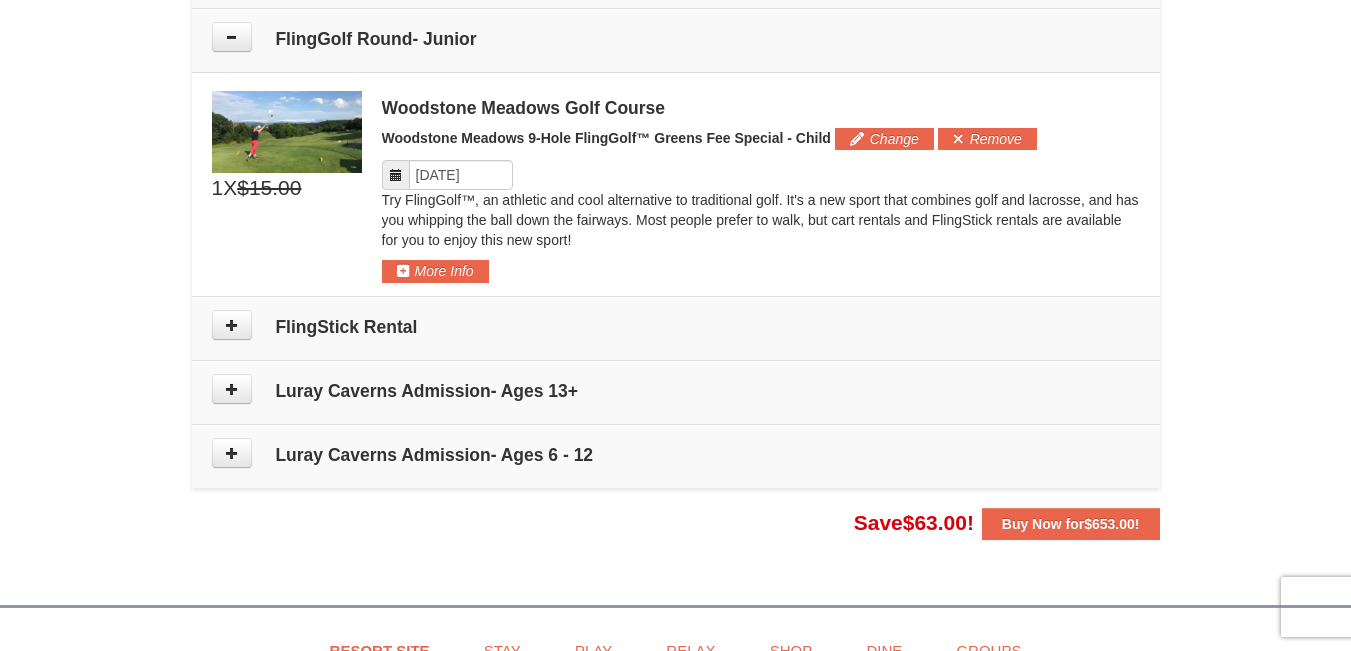 scroll, scrollTop: 1455, scrollLeft: 0, axis: vertical 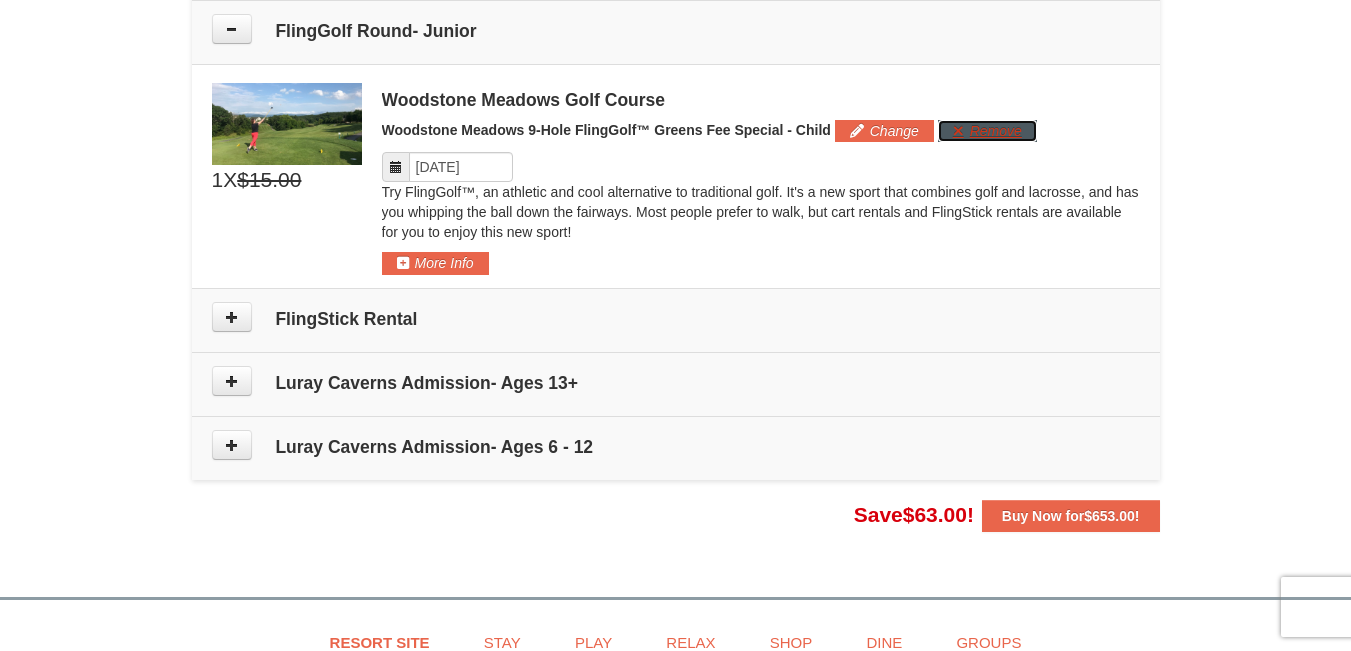 click on "Remove" at bounding box center (987, 131) 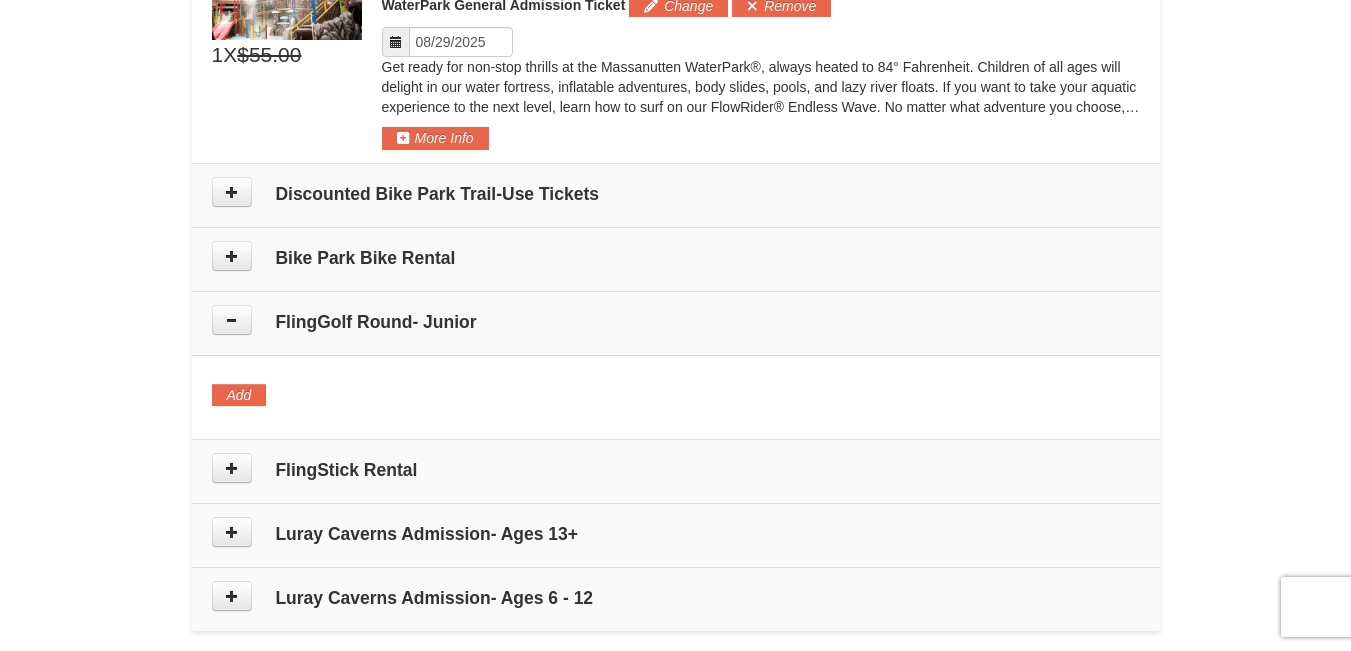 scroll, scrollTop: 1024, scrollLeft: 0, axis: vertical 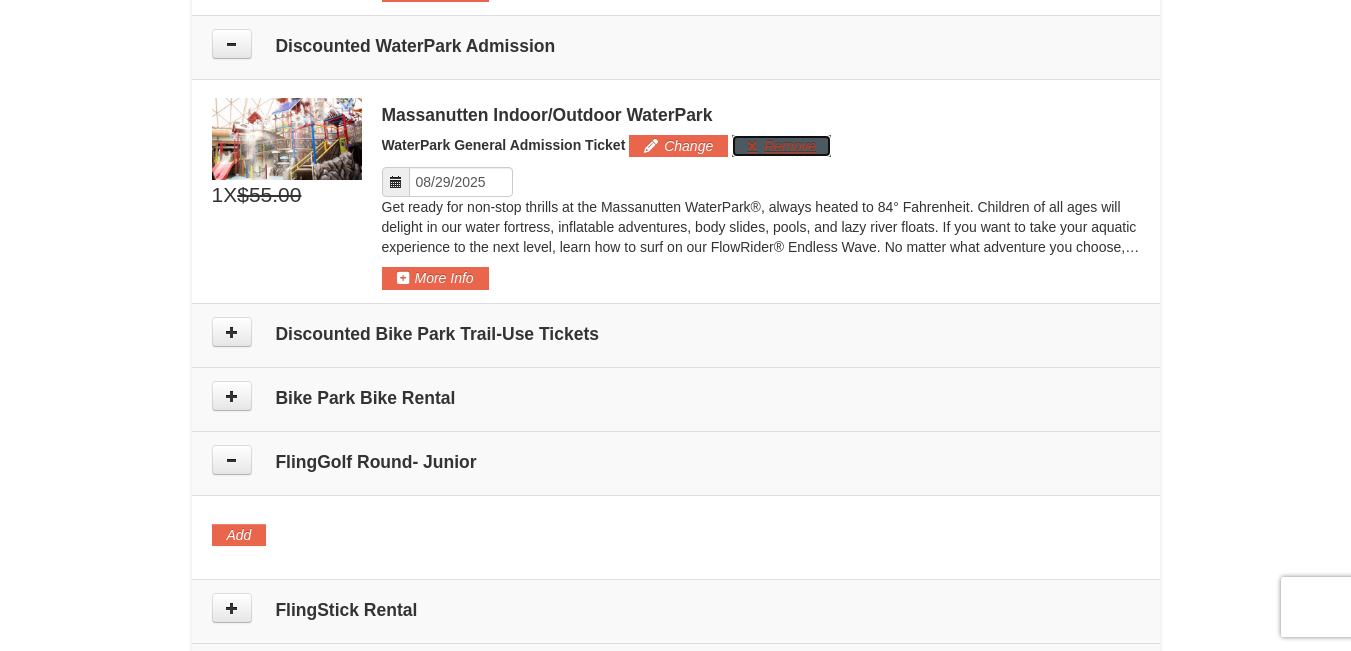 click on "Remove" at bounding box center [781, 146] 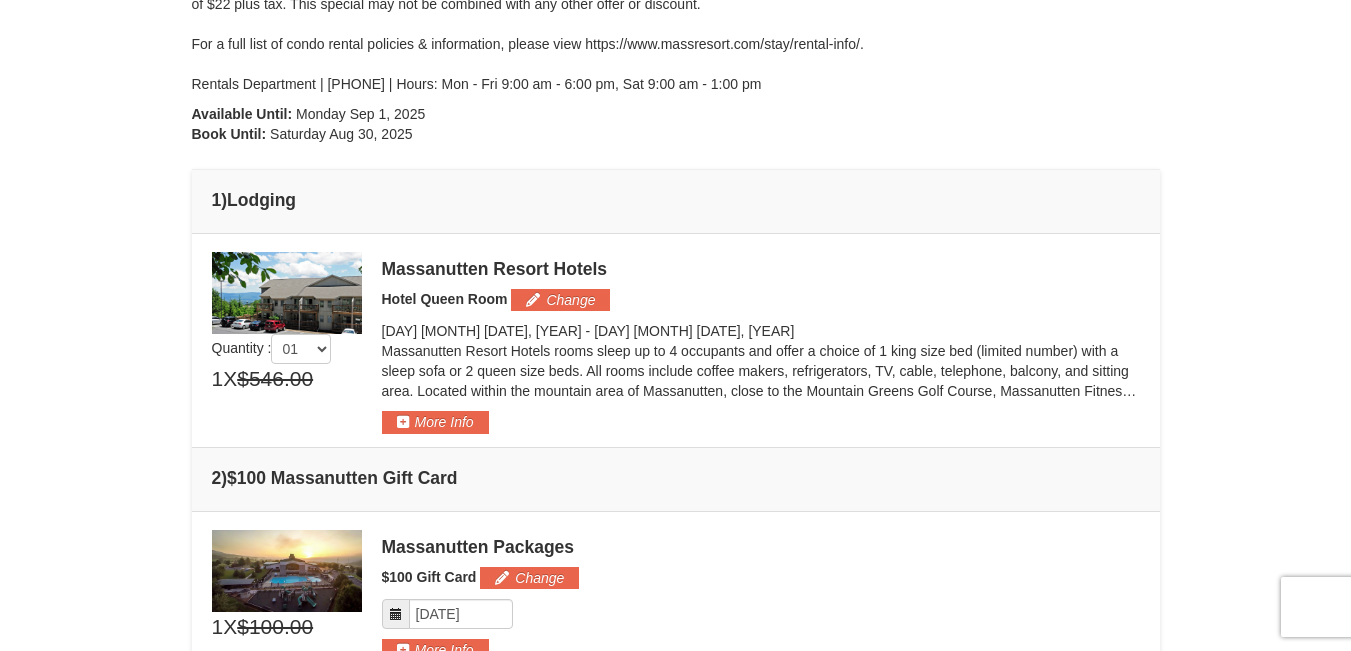 scroll, scrollTop: 327, scrollLeft: 0, axis: vertical 